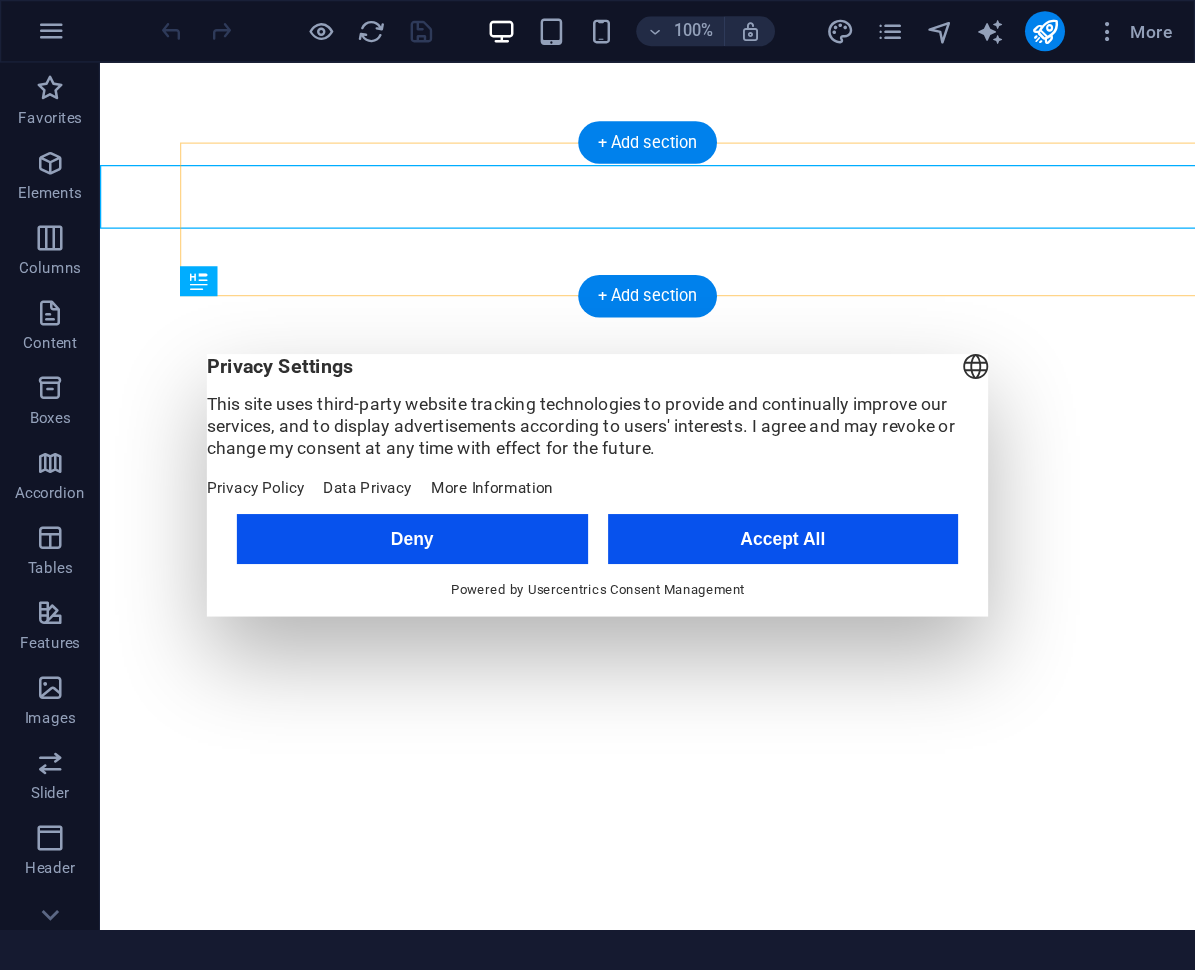 scroll, scrollTop: 0, scrollLeft: 0, axis: both 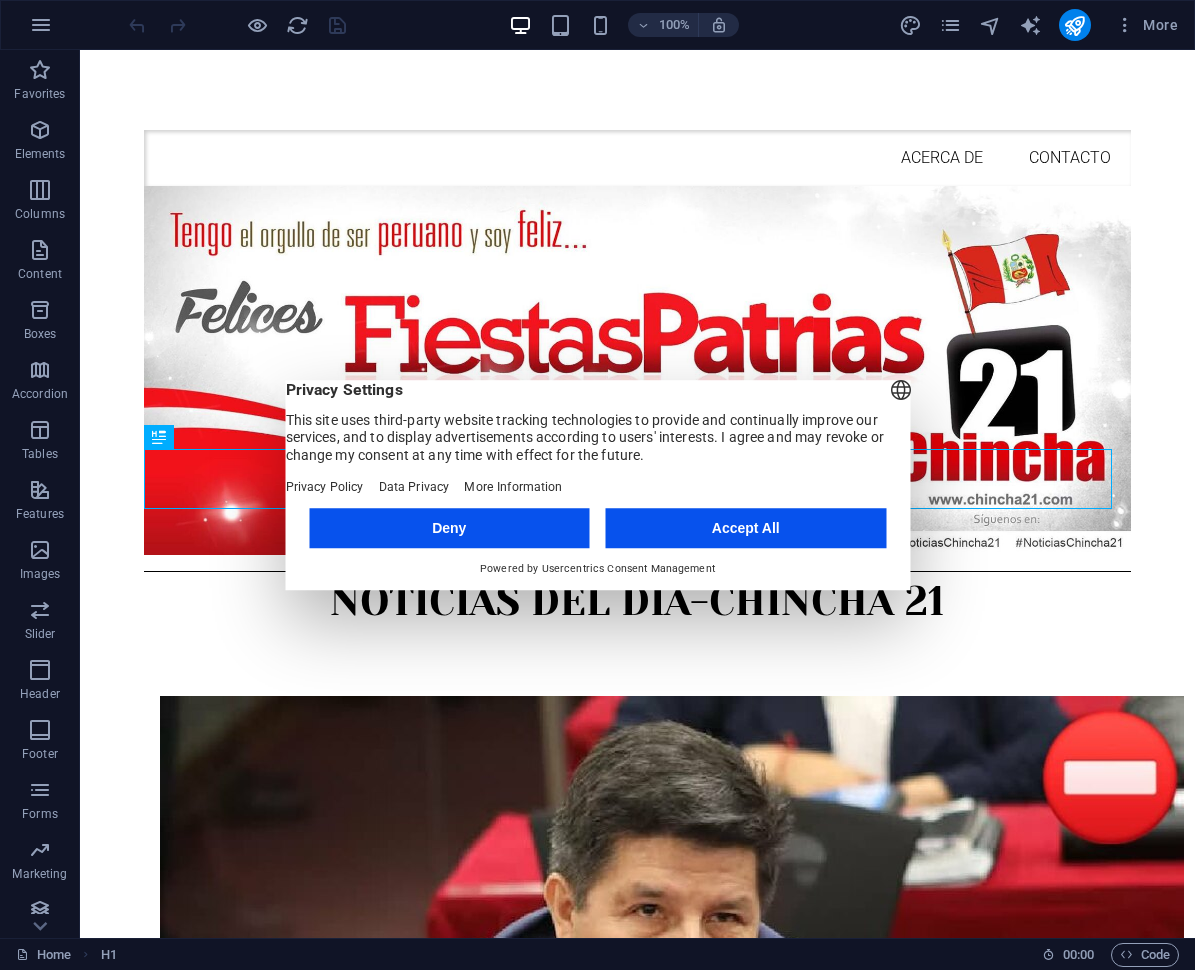 click on "Accept All" at bounding box center (746, 528) 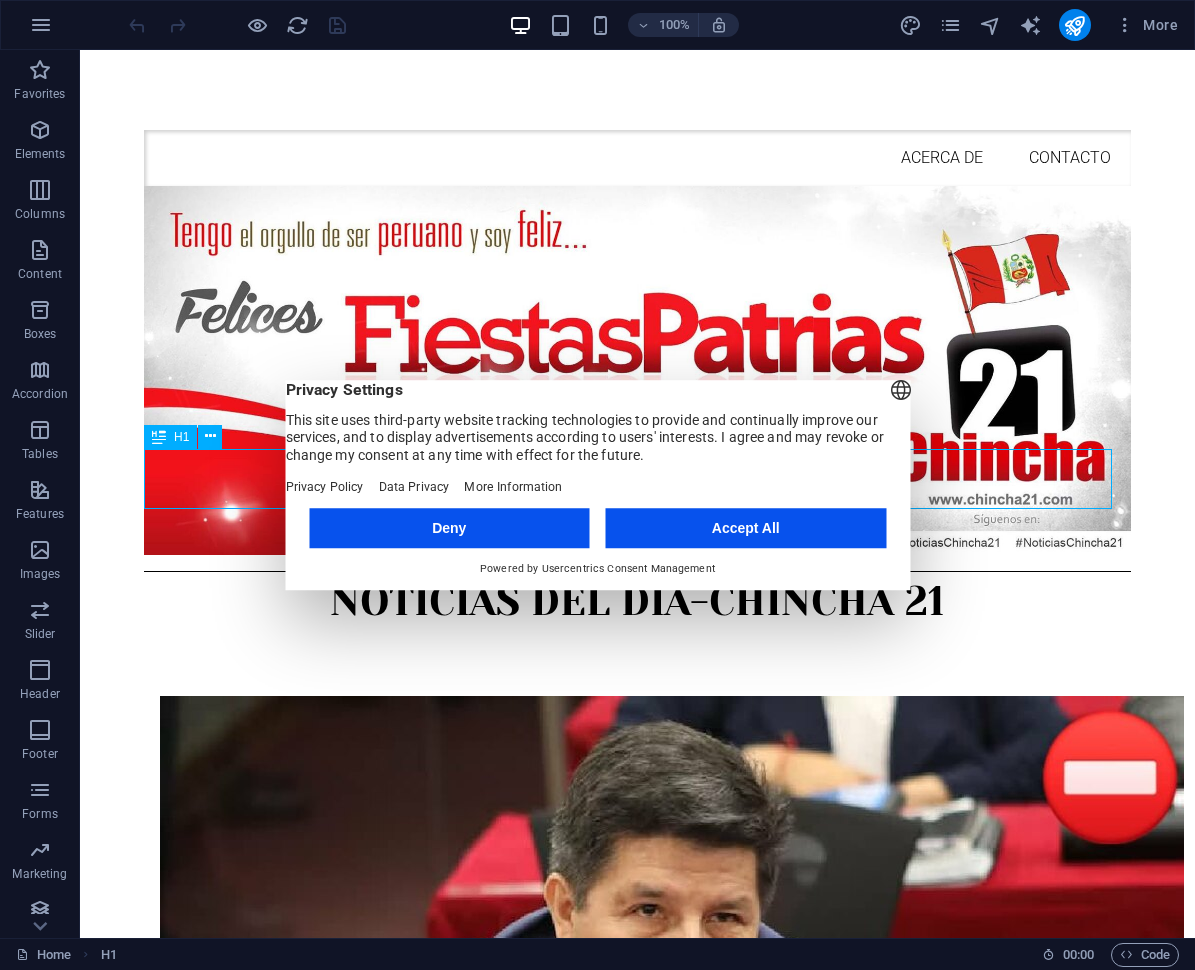 scroll, scrollTop: 0, scrollLeft: 0, axis: both 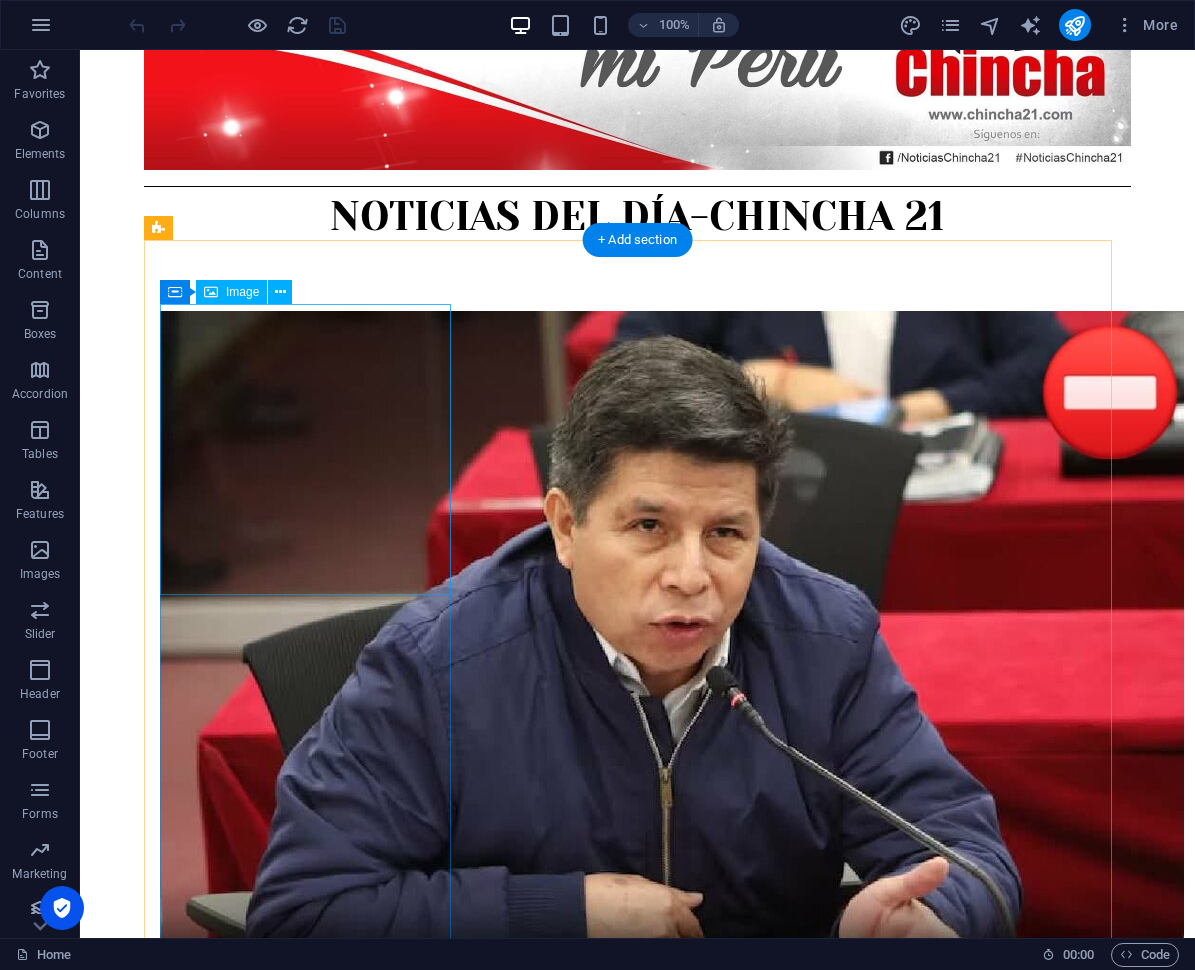 click at bounding box center [632, 823] 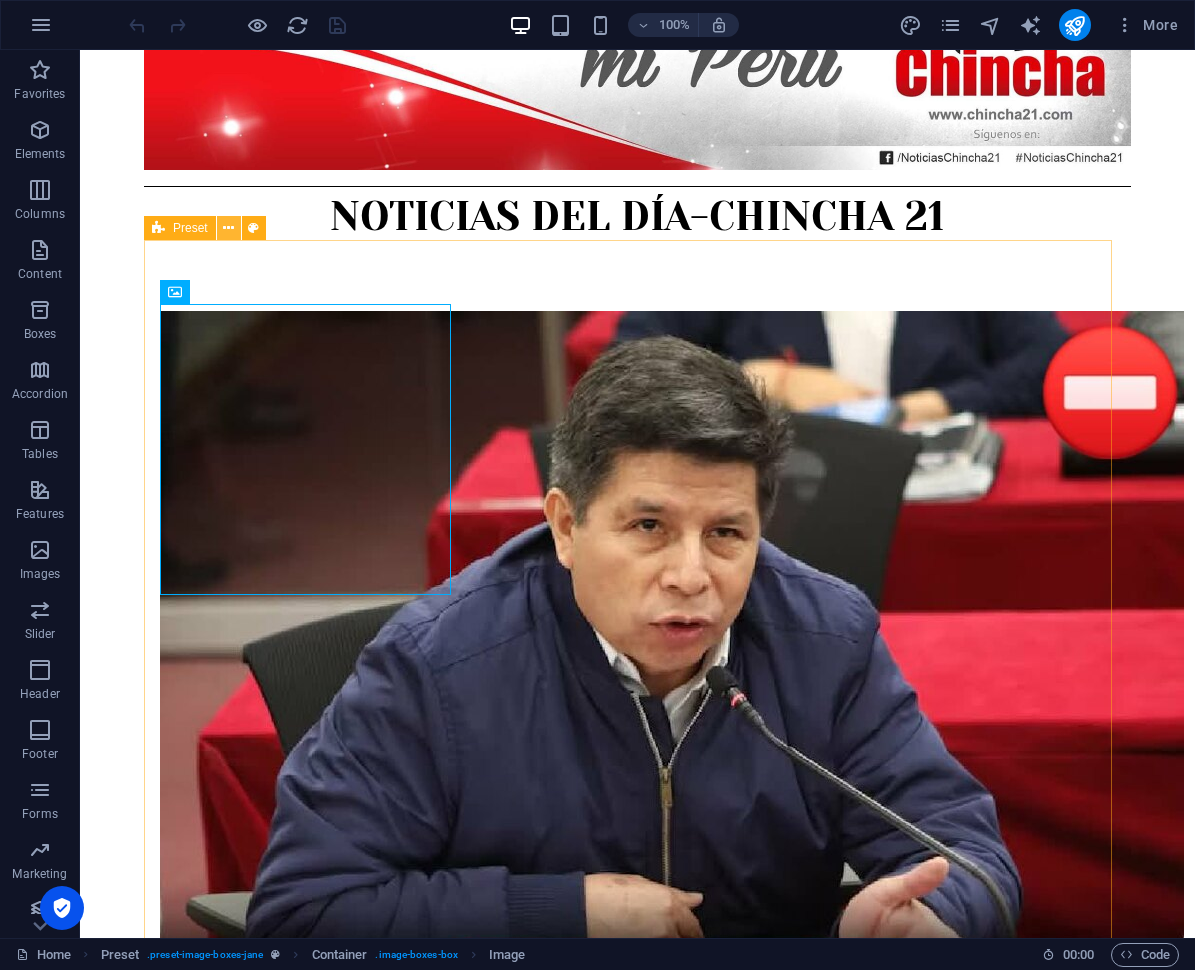 click at bounding box center (228, 228) 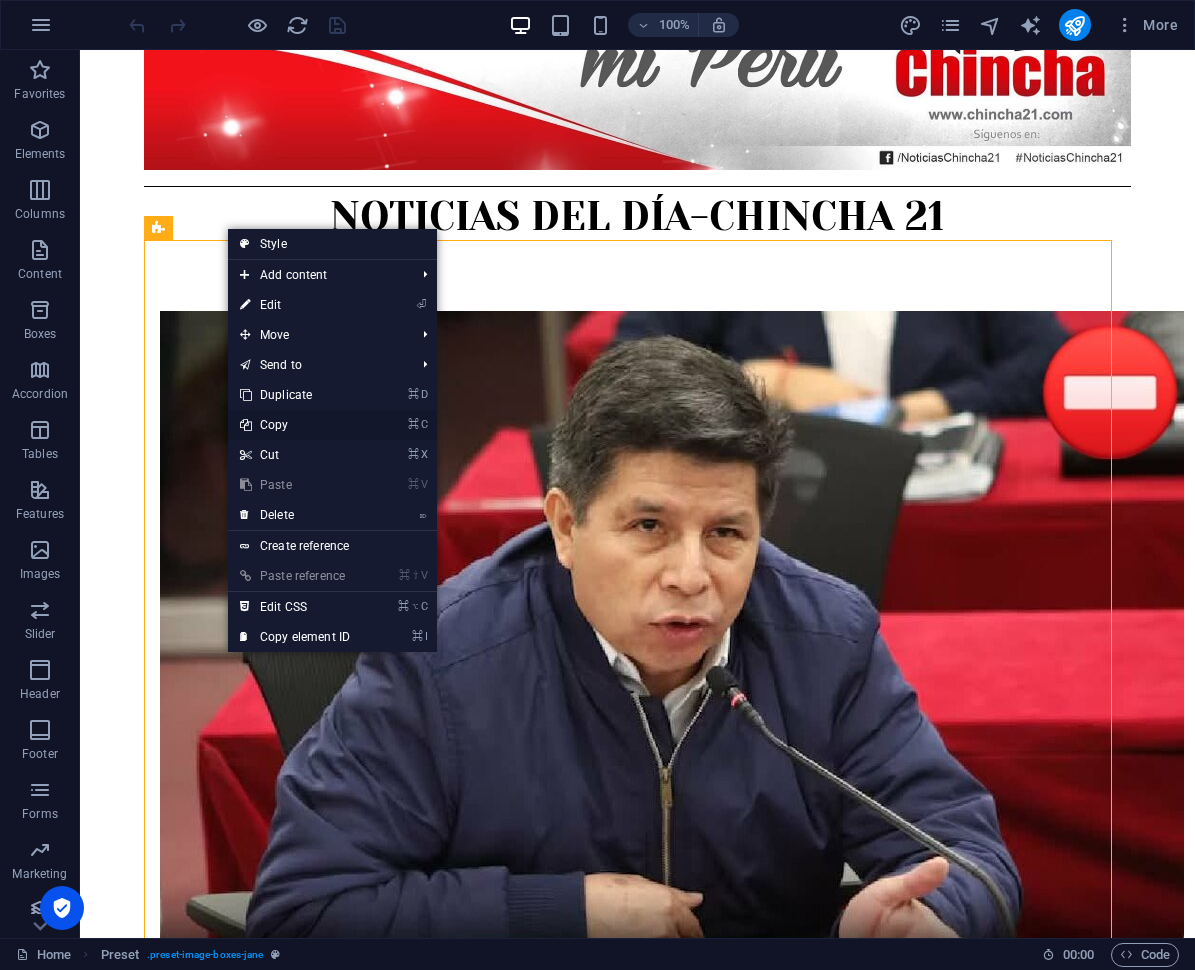 click on "⌘ C  Copy" at bounding box center [295, 425] 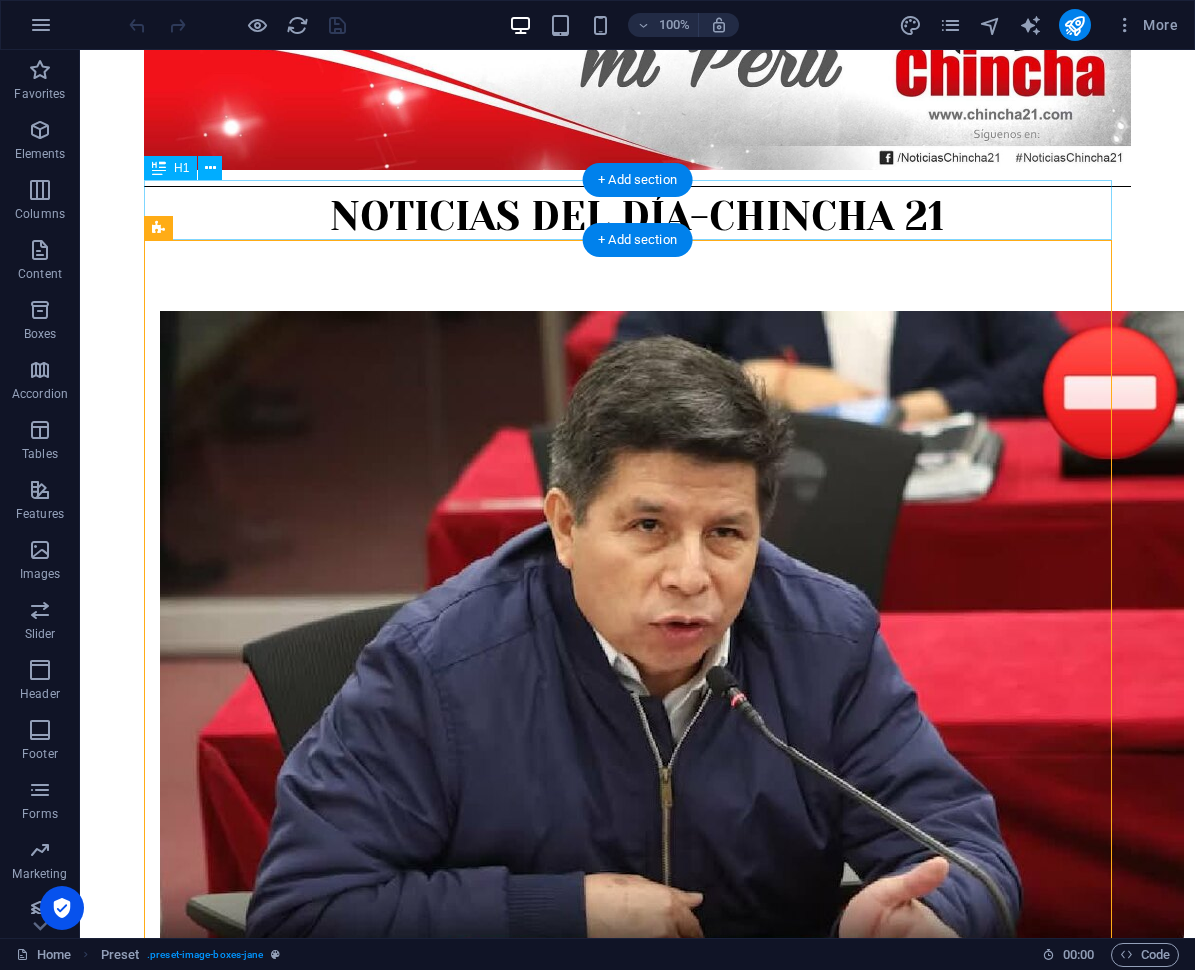 click on "NOTICIAS DEL DÍA-CHINCHA 21" at bounding box center [637, 217] 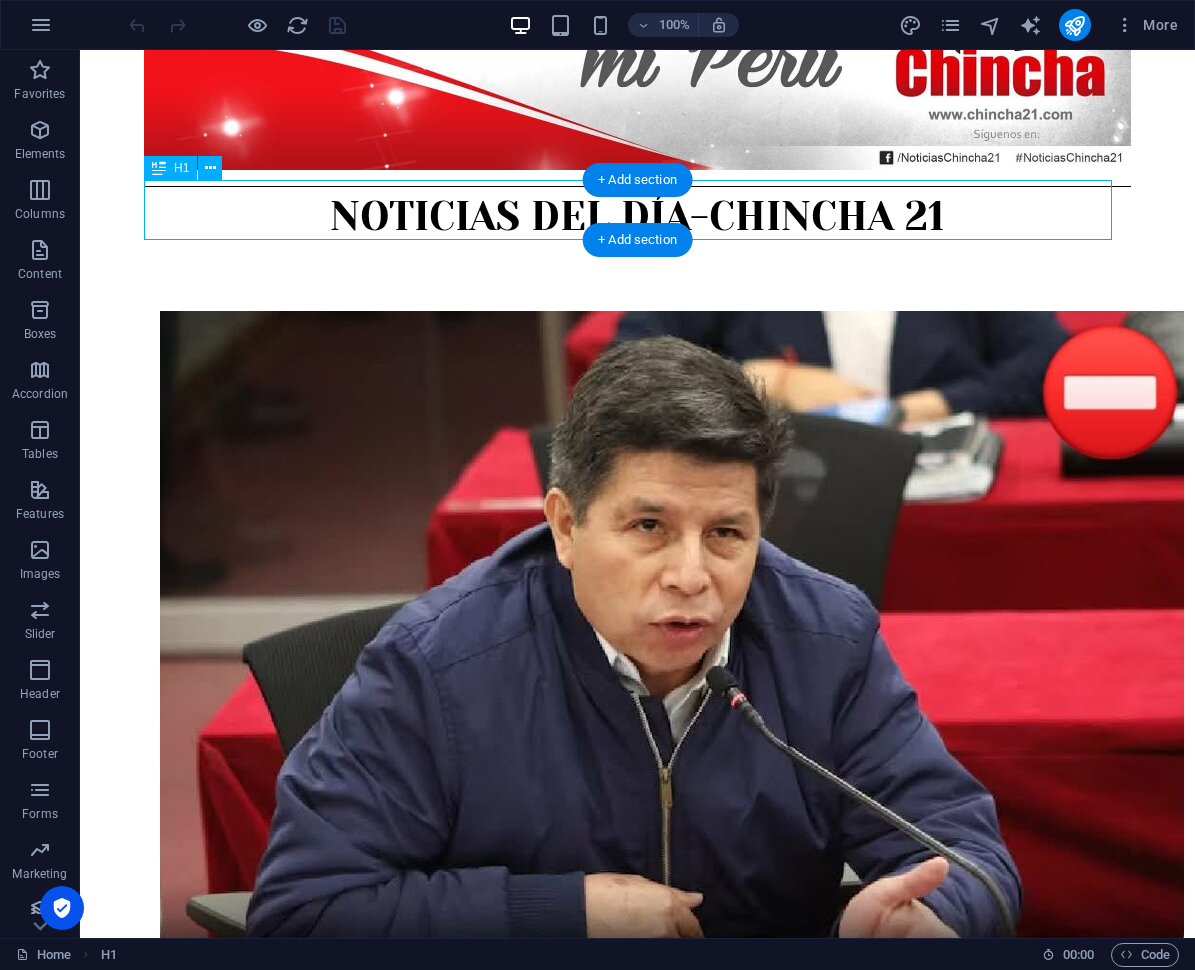 click on "NOTICIAS DEL DÍA-CHINCHA 21" at bounding box center (637, 217) 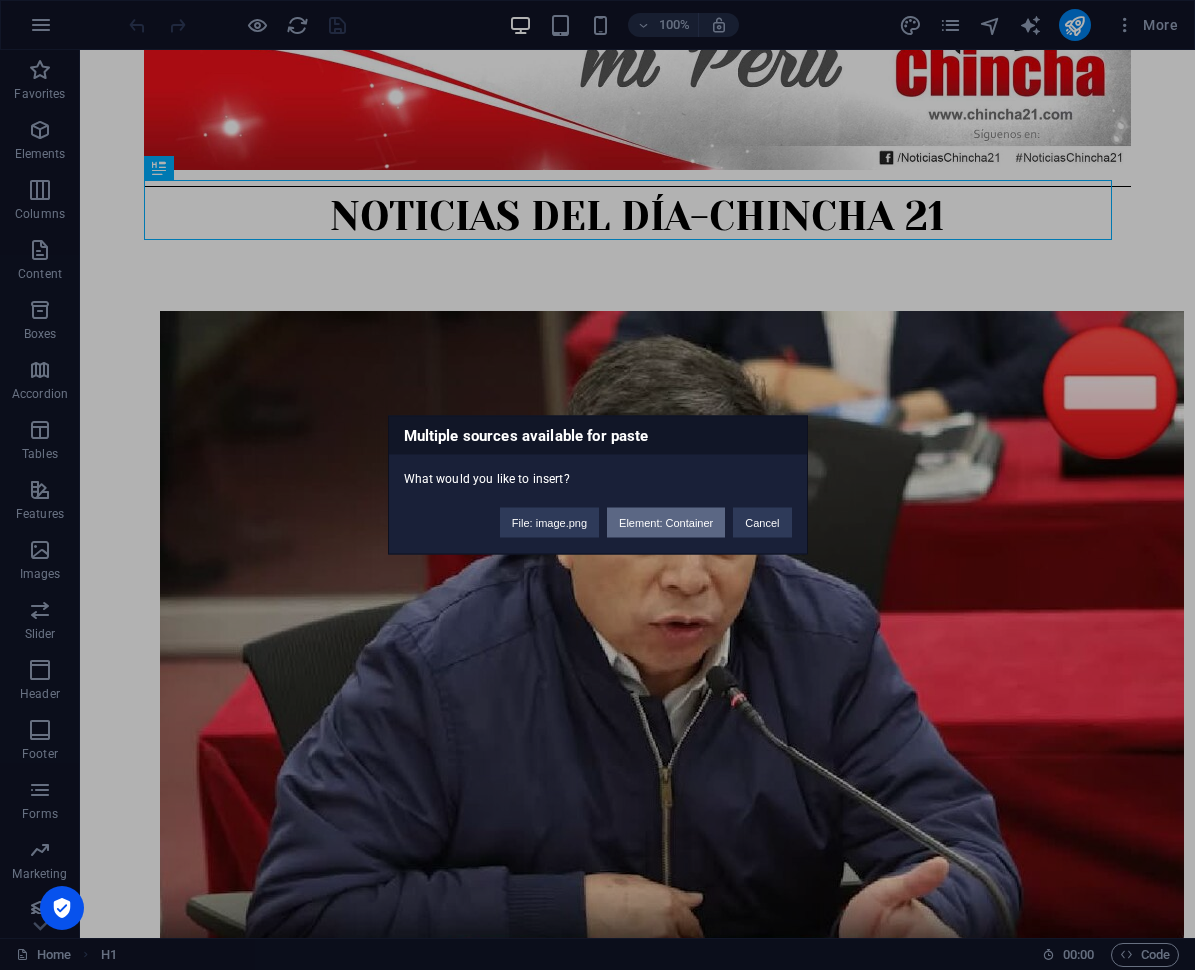 click on "Element: Container" at bounding box center (666, 523) 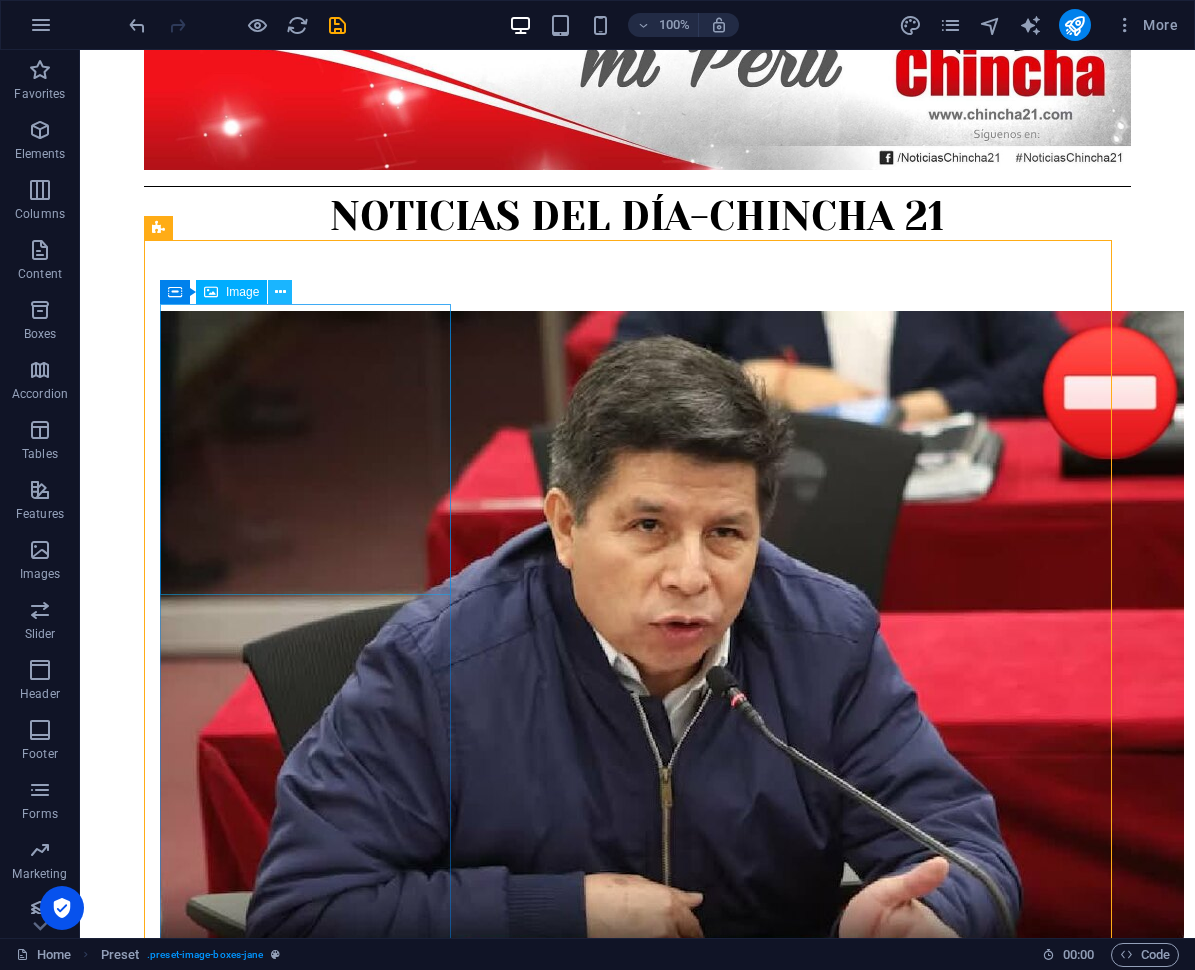 click at bounding box center [280, 292] 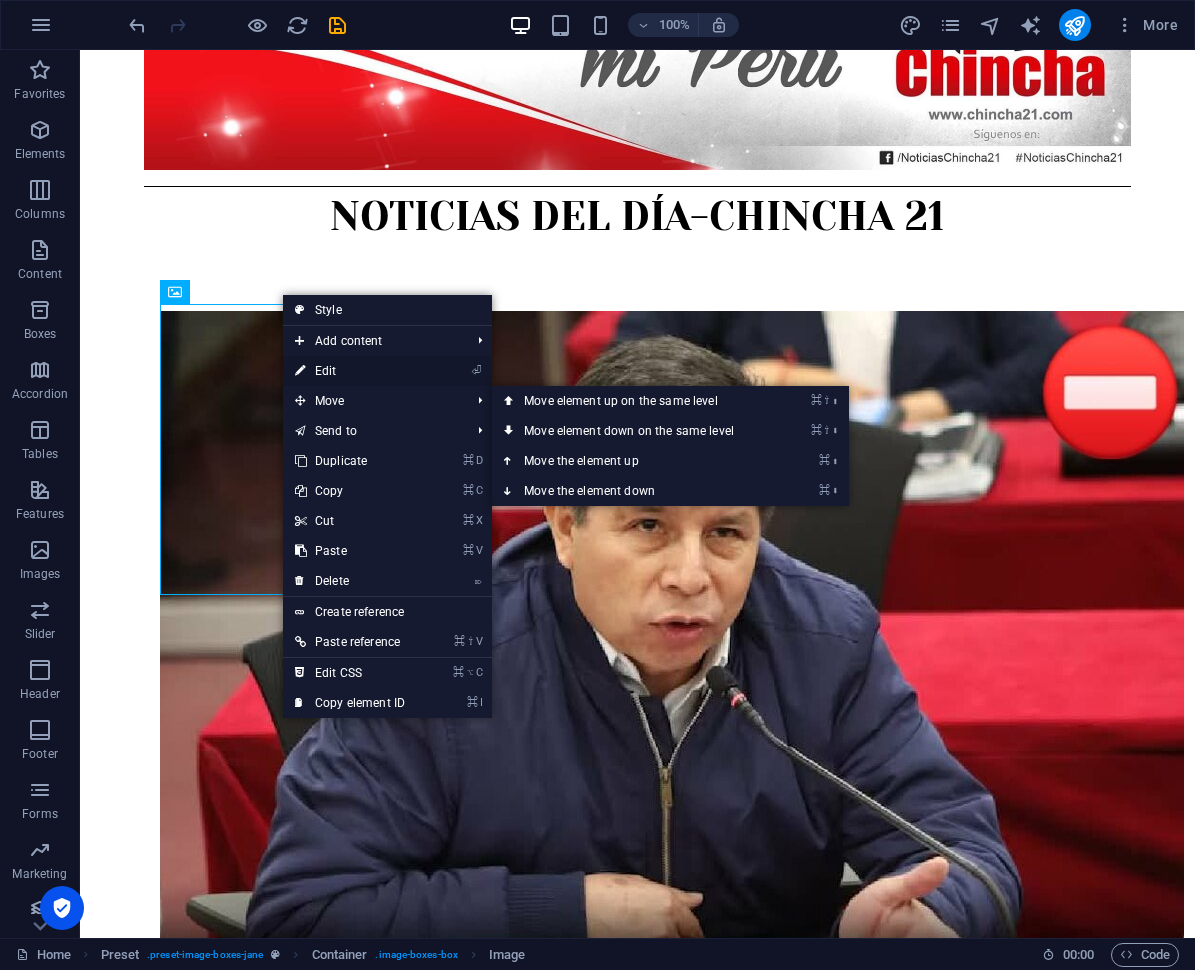 click on "⏎  Edit" at bounding box center (350, 371) 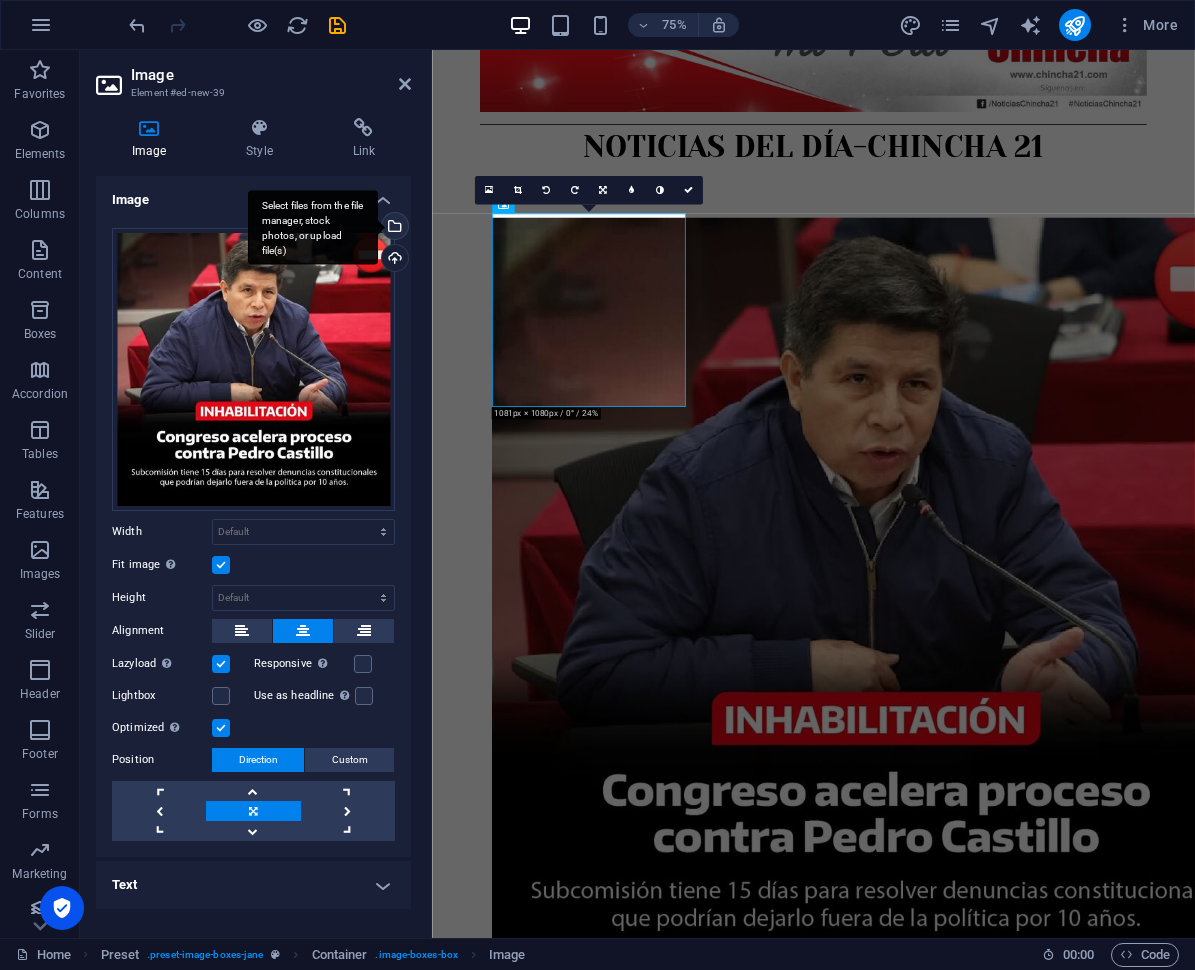 click on "Select files from the file manager, stock photos, or upload file(s)" at bounding box center (393, 228) 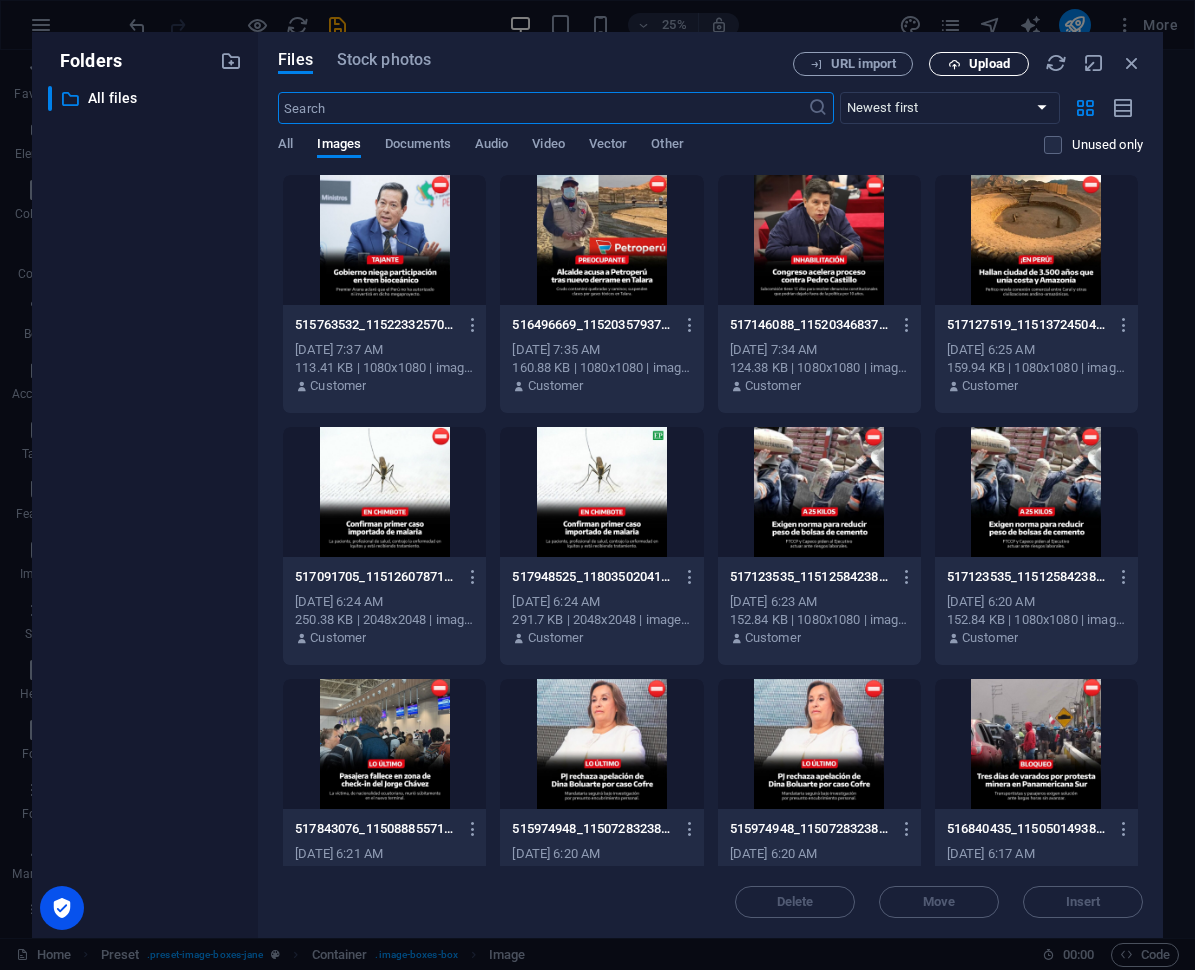 click on "Upload" at bounding box center [979, 64] 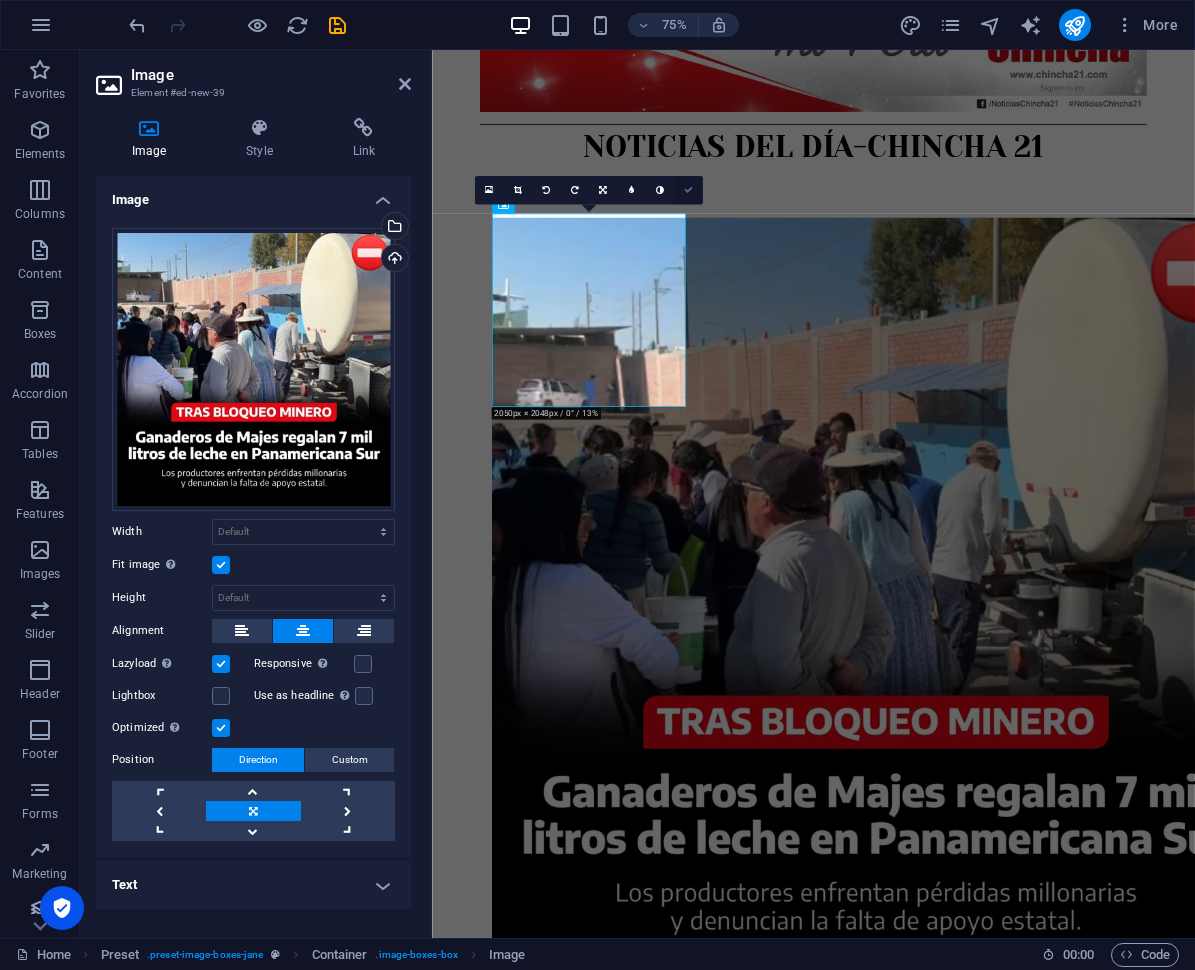 drag, startPoint x: 691, startPoint y: 195, endPoint x: 606, endPoint y: 145, distance: 98.61542 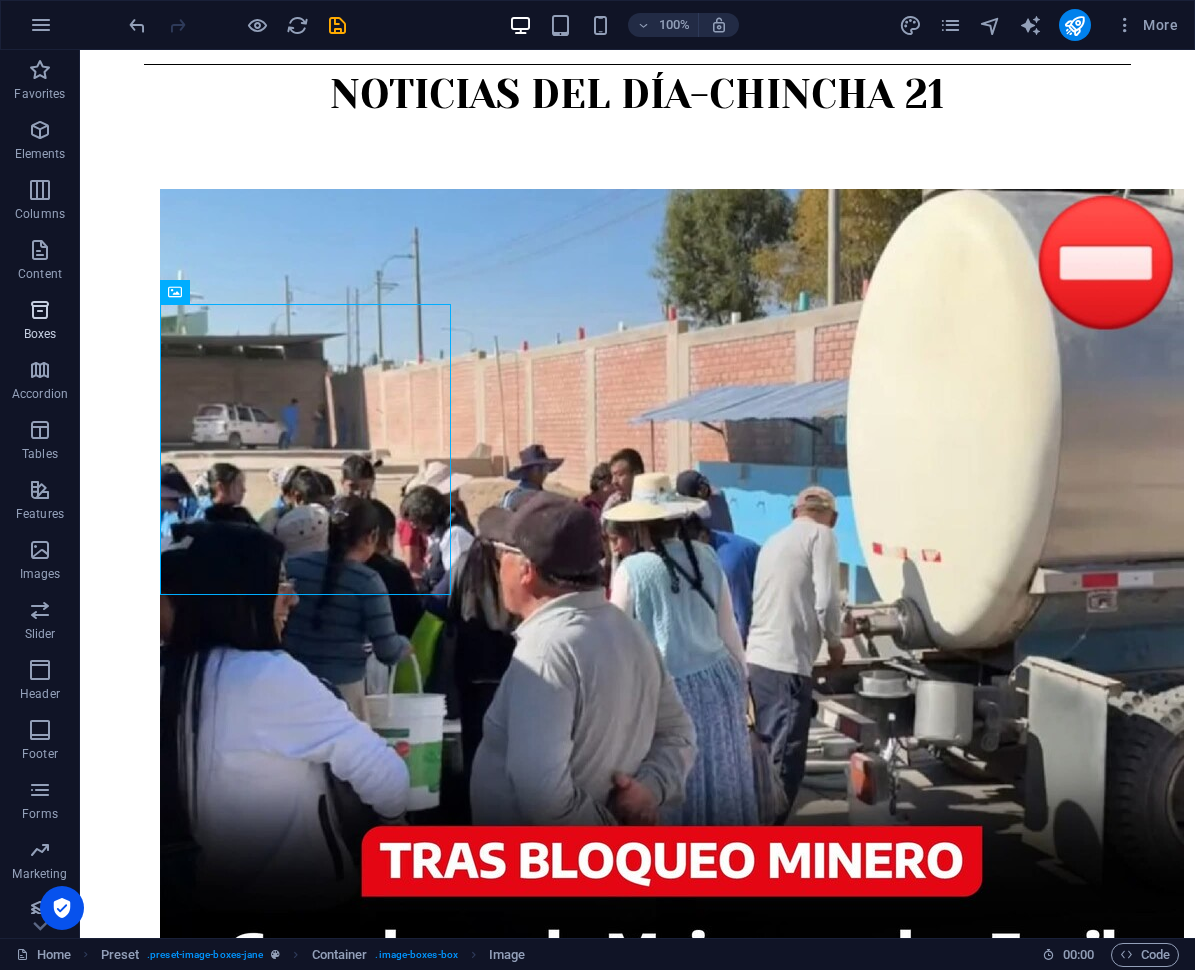 scroll, scrollTop: 735, scrollLeft: 0, axis: vertical 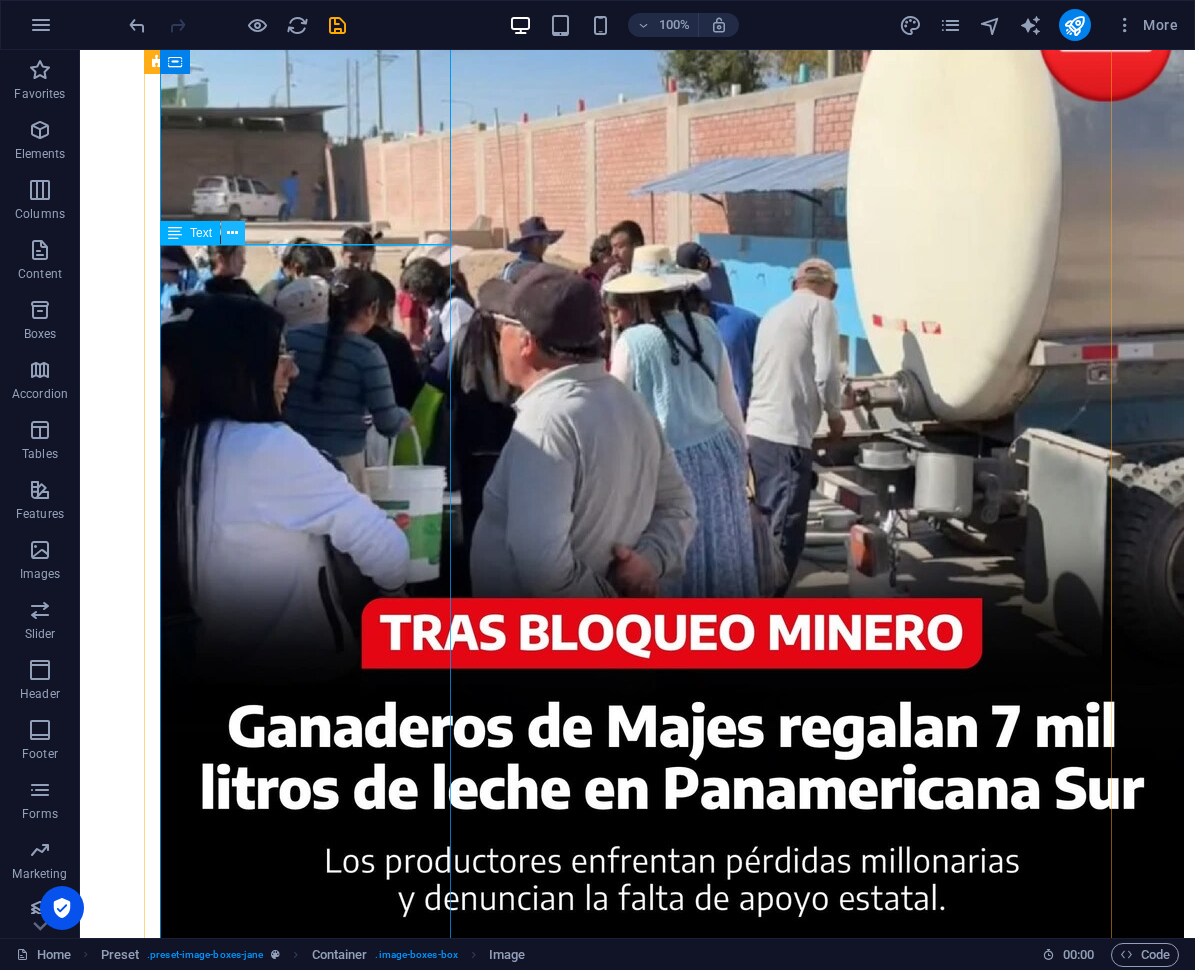 click at bounding box center (232, 233) 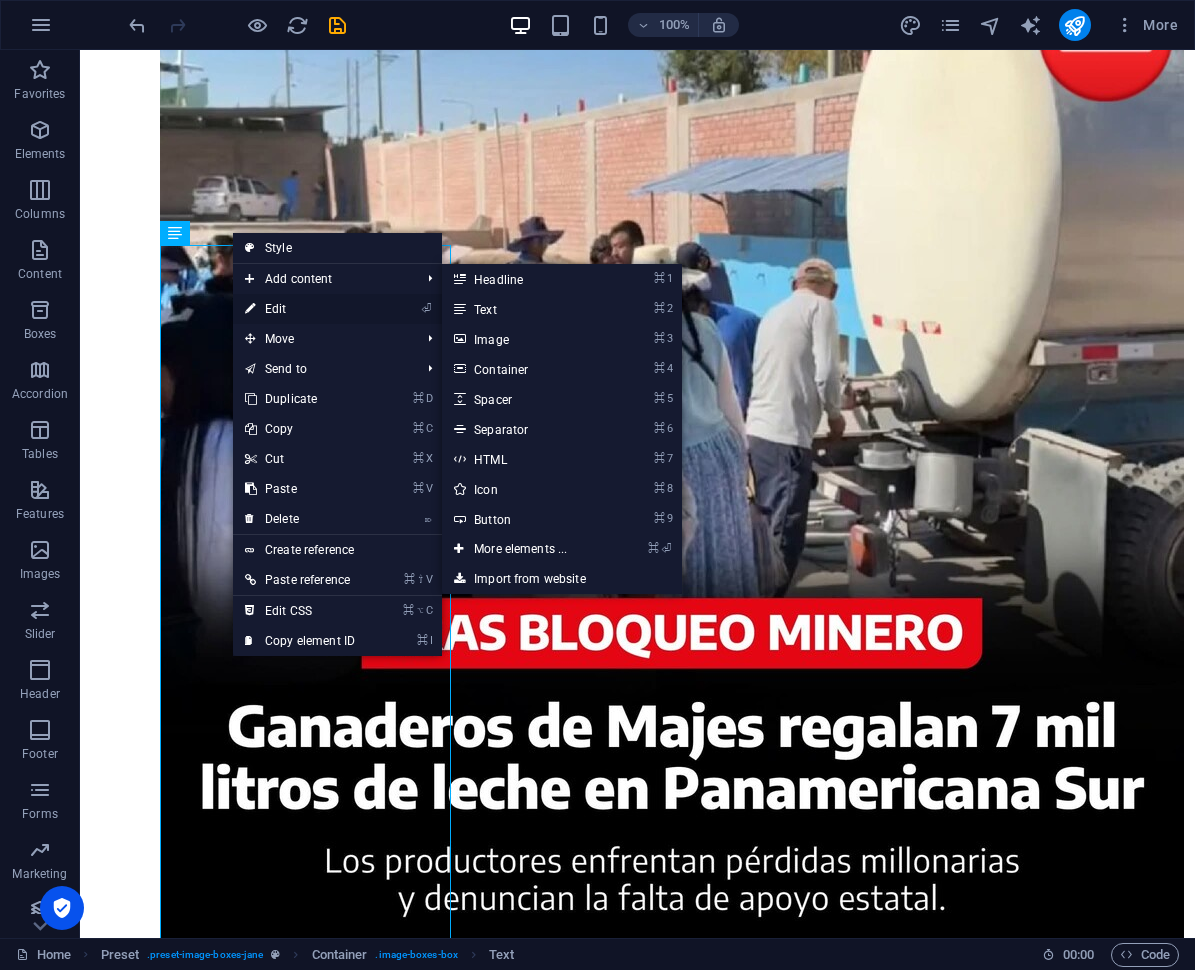 click on "⏎  Edit" at bounding box center [300, 309] 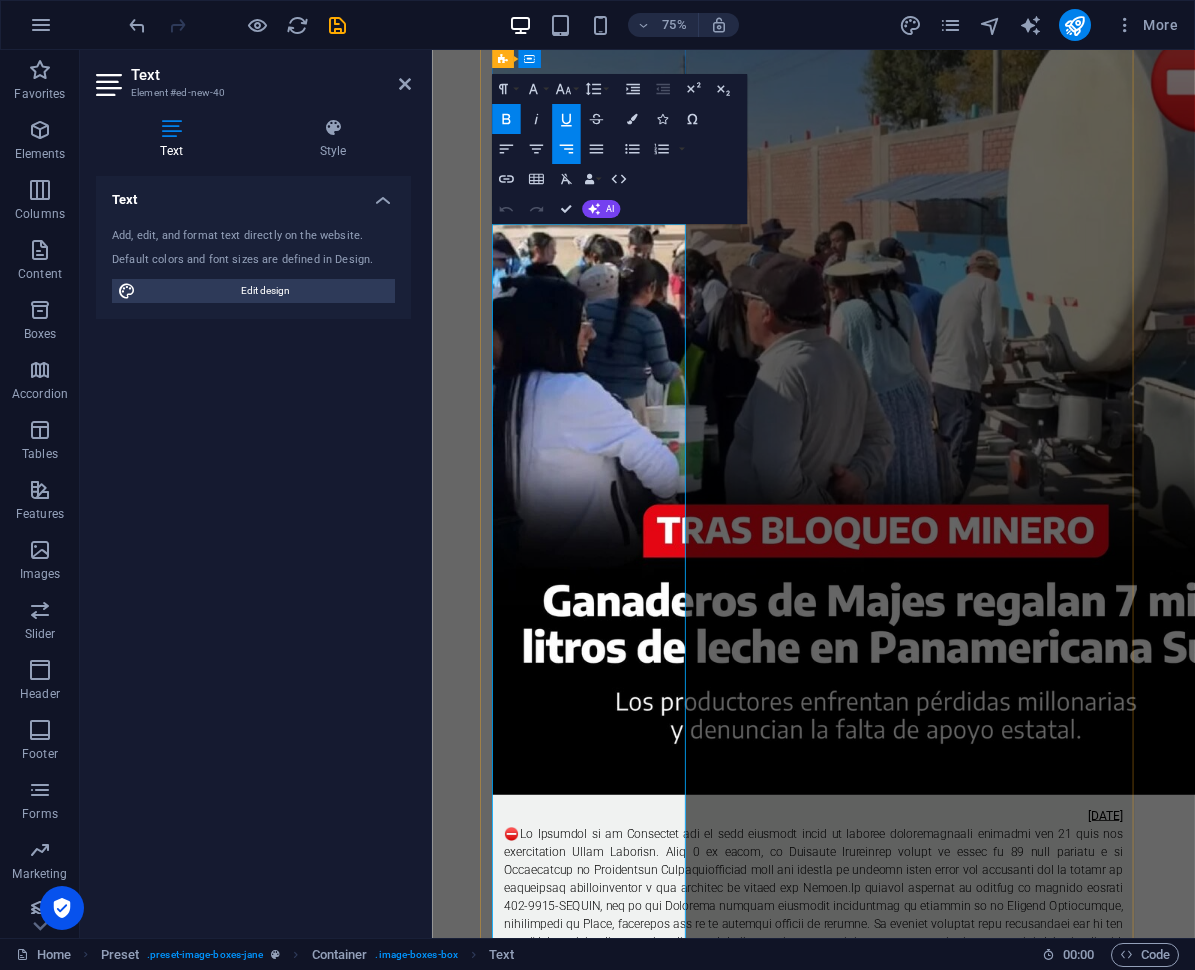 scroll, scrollTop: 610, scrollLeft: 0, axis: vertical 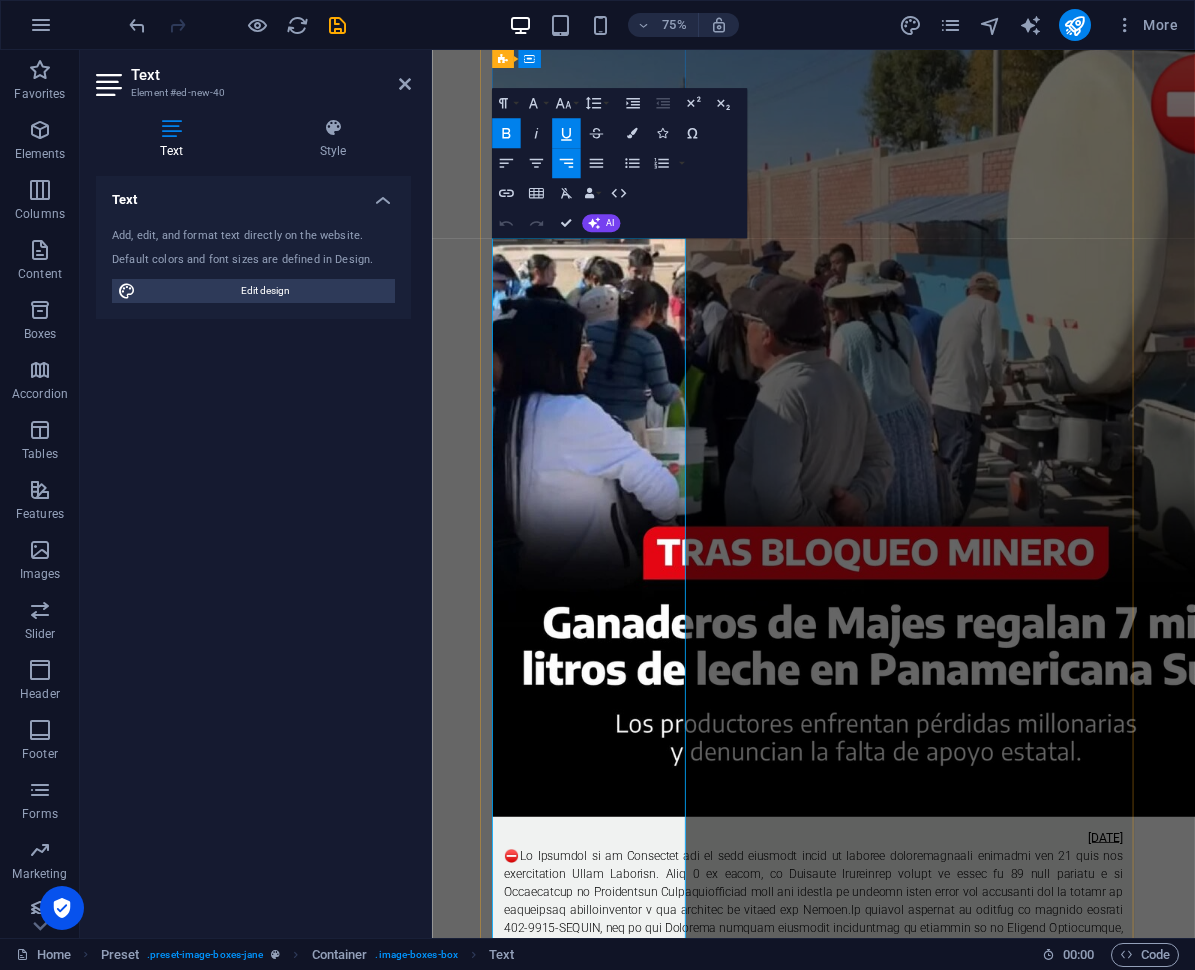 click on "[DATE]" at bounding box center [1329, 1100] 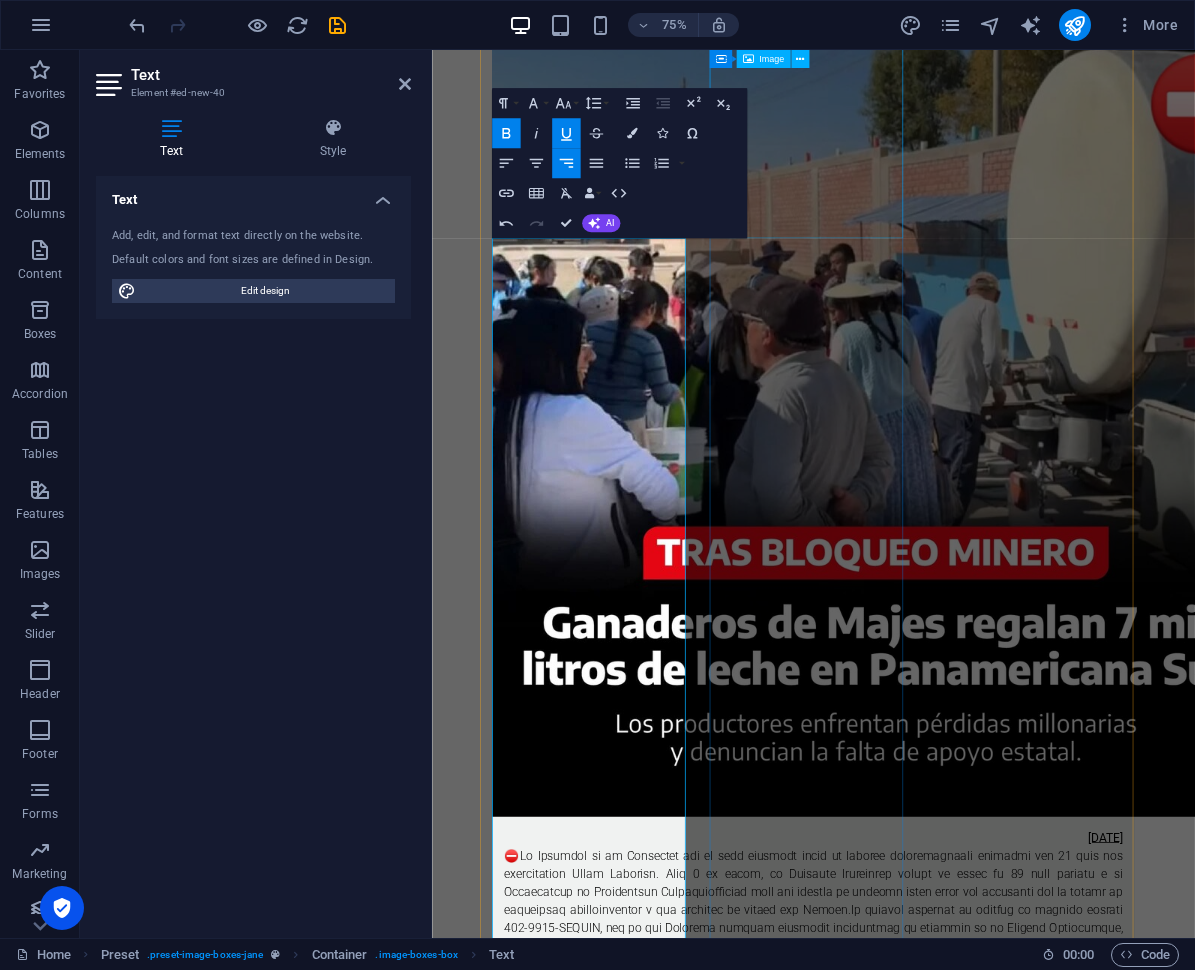 type 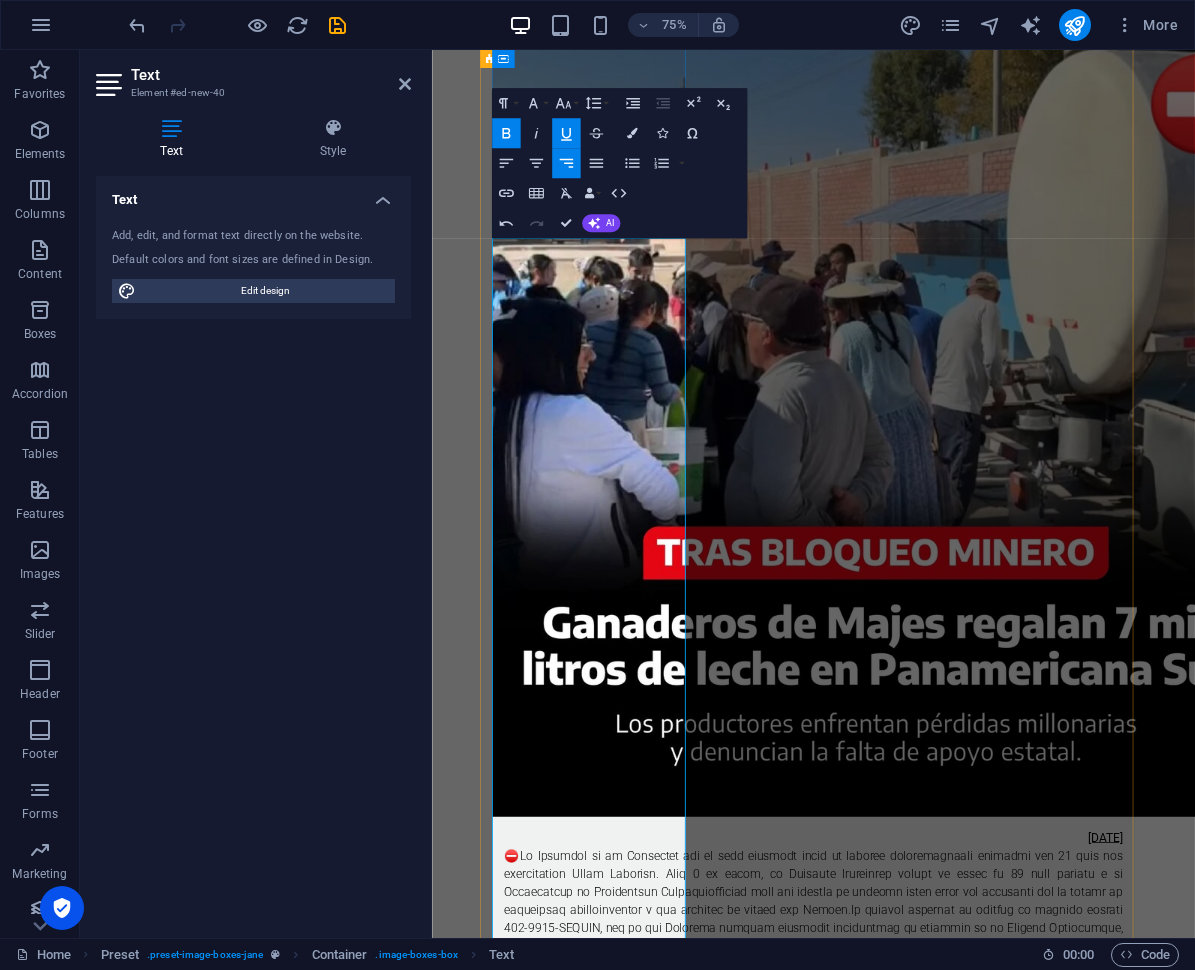 click at bounding box center [940, 1245] 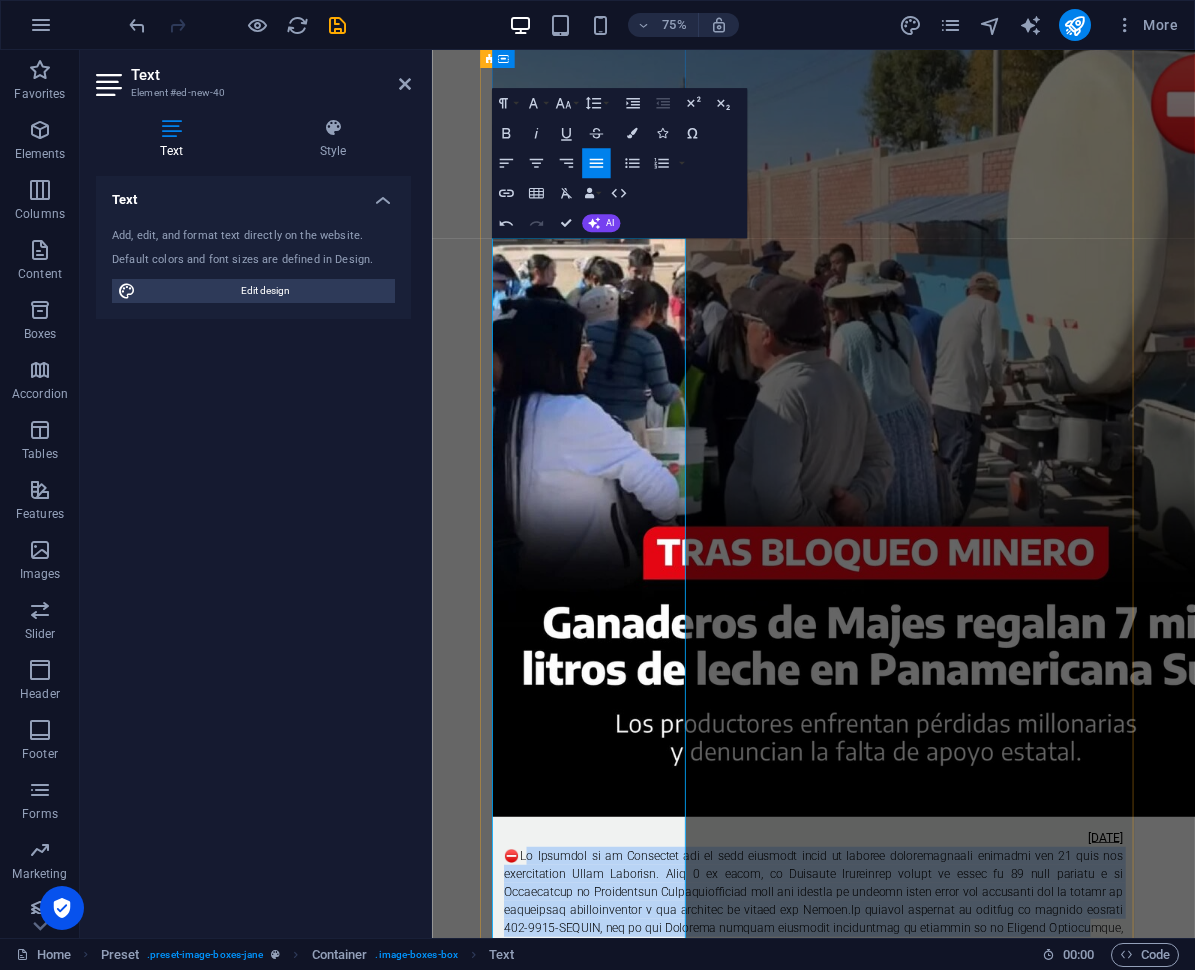 drag, startPoint x: 558, startPoint y: 357, endPoint x: 646, endPoint y: 790, distance: 441.85178 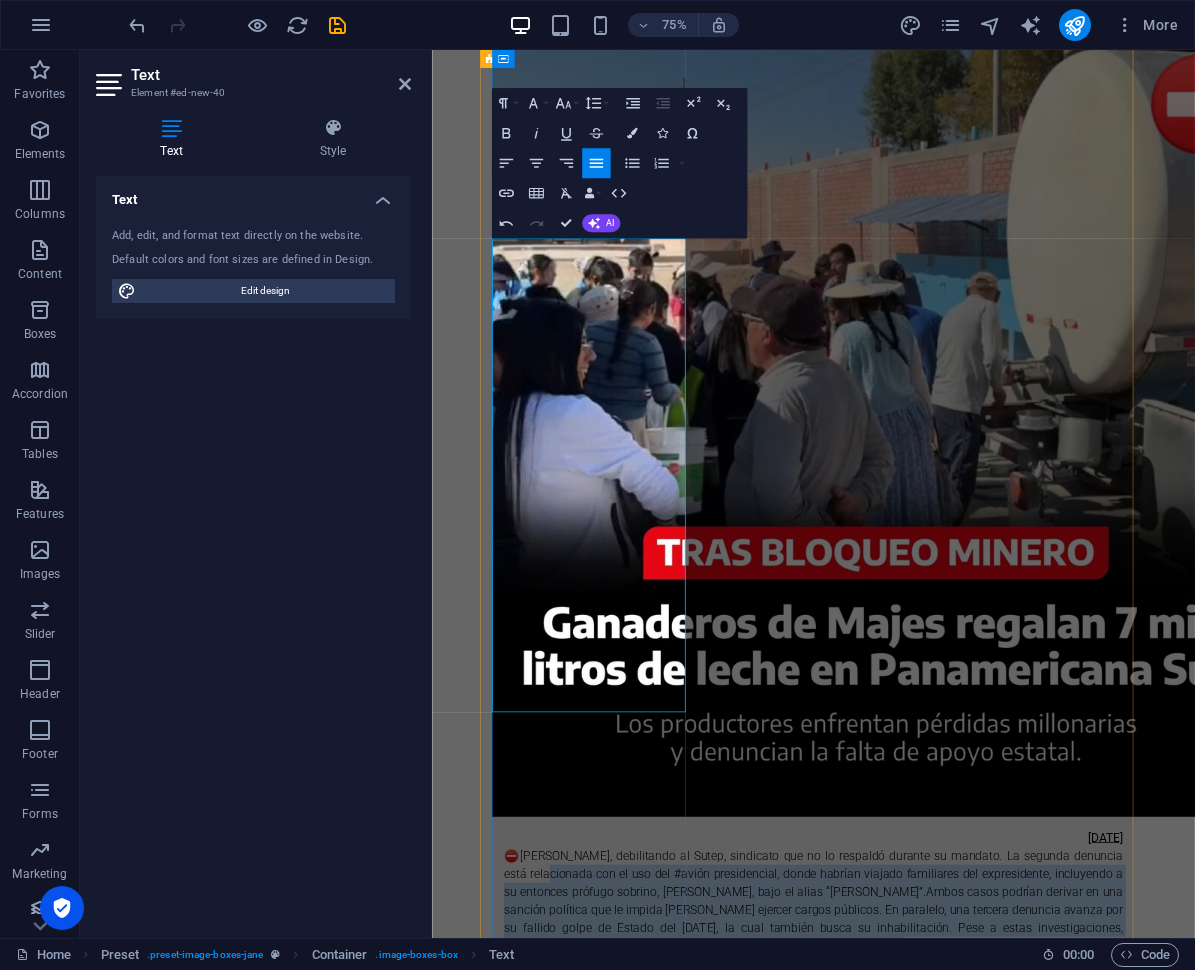 drag, startPoint x: 620, startPoint y: 447, endPoint x: 679, endPoint y: 845, distance: 402.34937 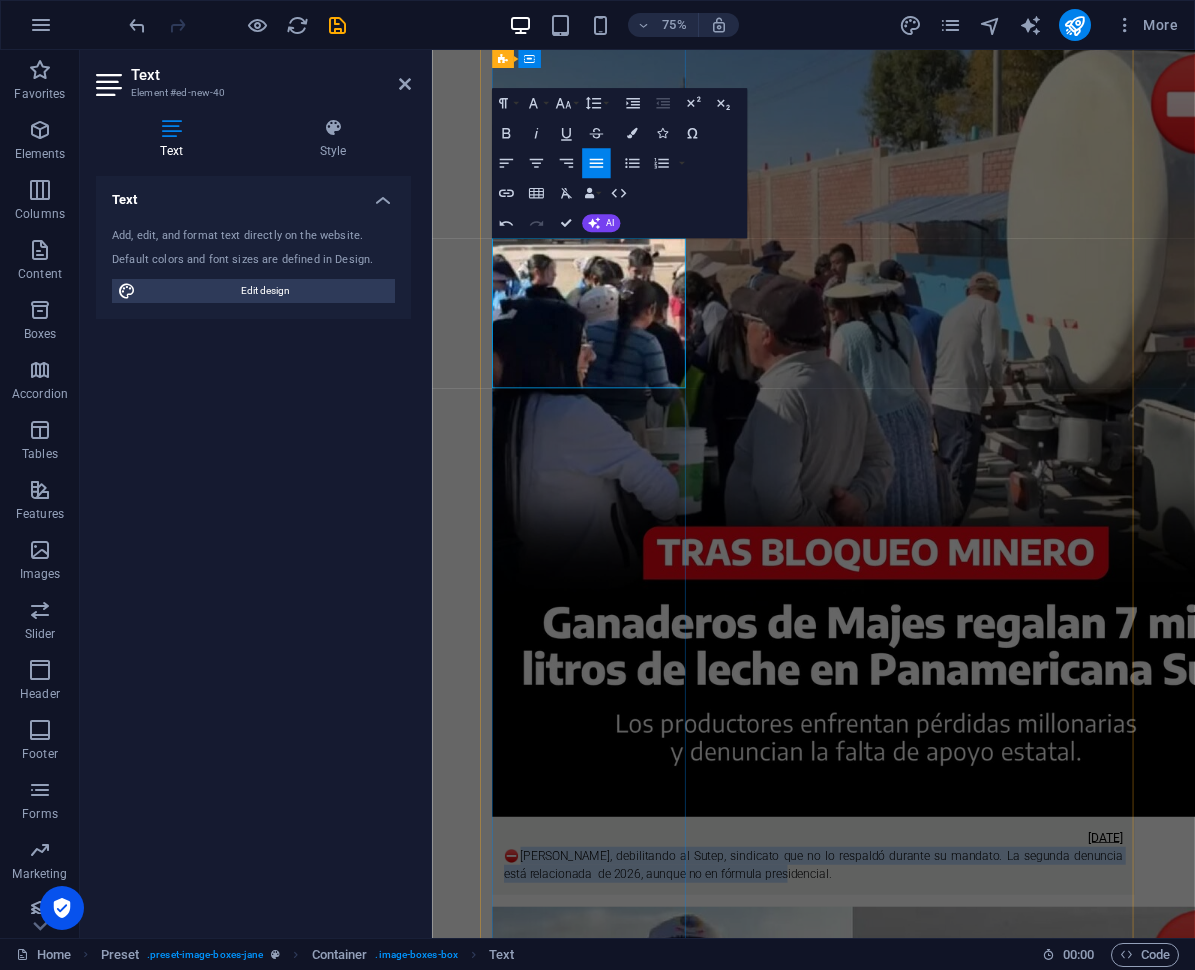 drag, startPoint x: 691, startPoint y: 477, endPoint x: 553, endPoint y: 354, distance: 184.8594 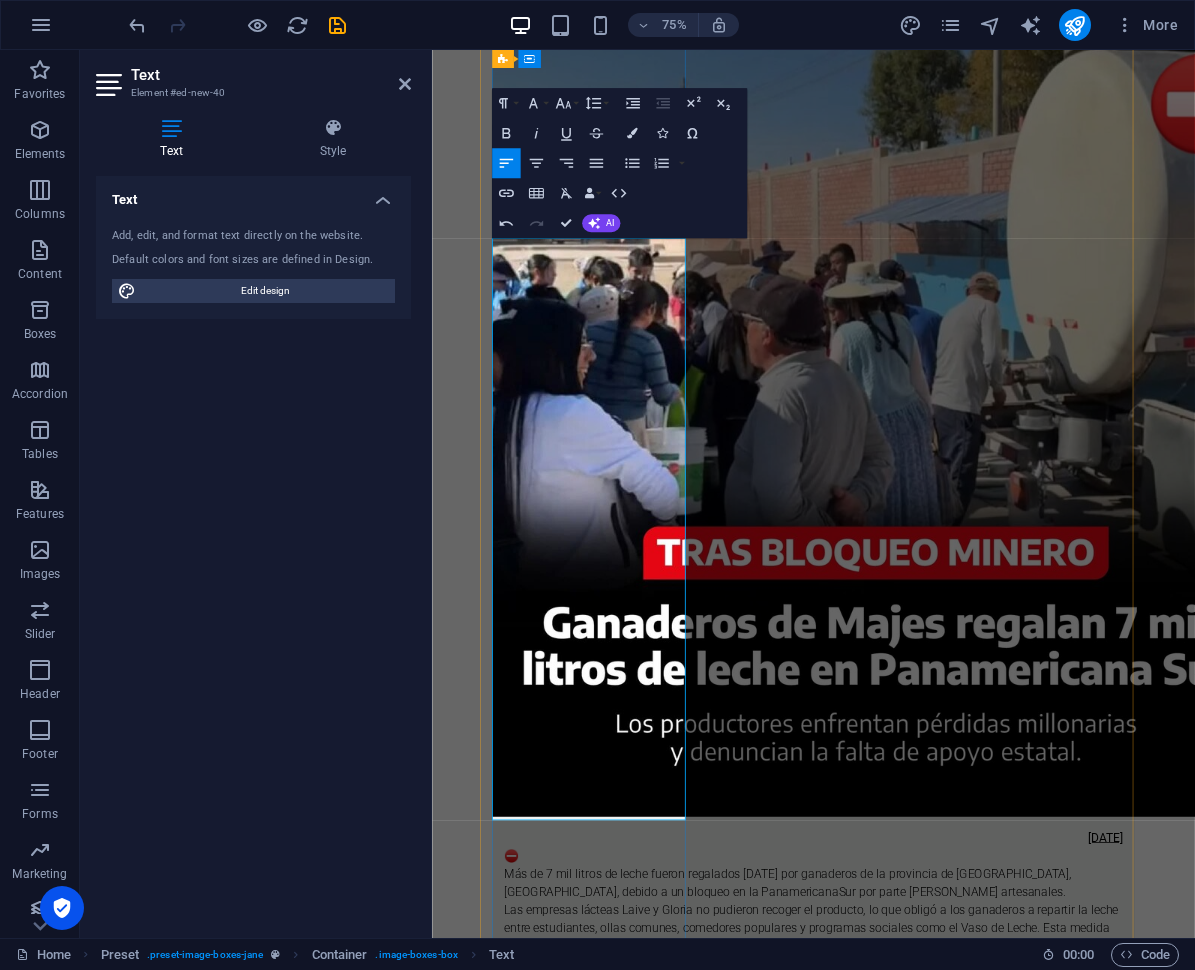 click on "Más de 7 mil litros de leche fueron regalados [DATE] por ganaderos de la provincia de [GEOGRAPHIC_DATA], [GEOGRAPHIC_DATA], debido a un bloqueo en la PanamericanaSur por parte [PERSON_NAME] artesanales." at bounding box center (940, 1161) 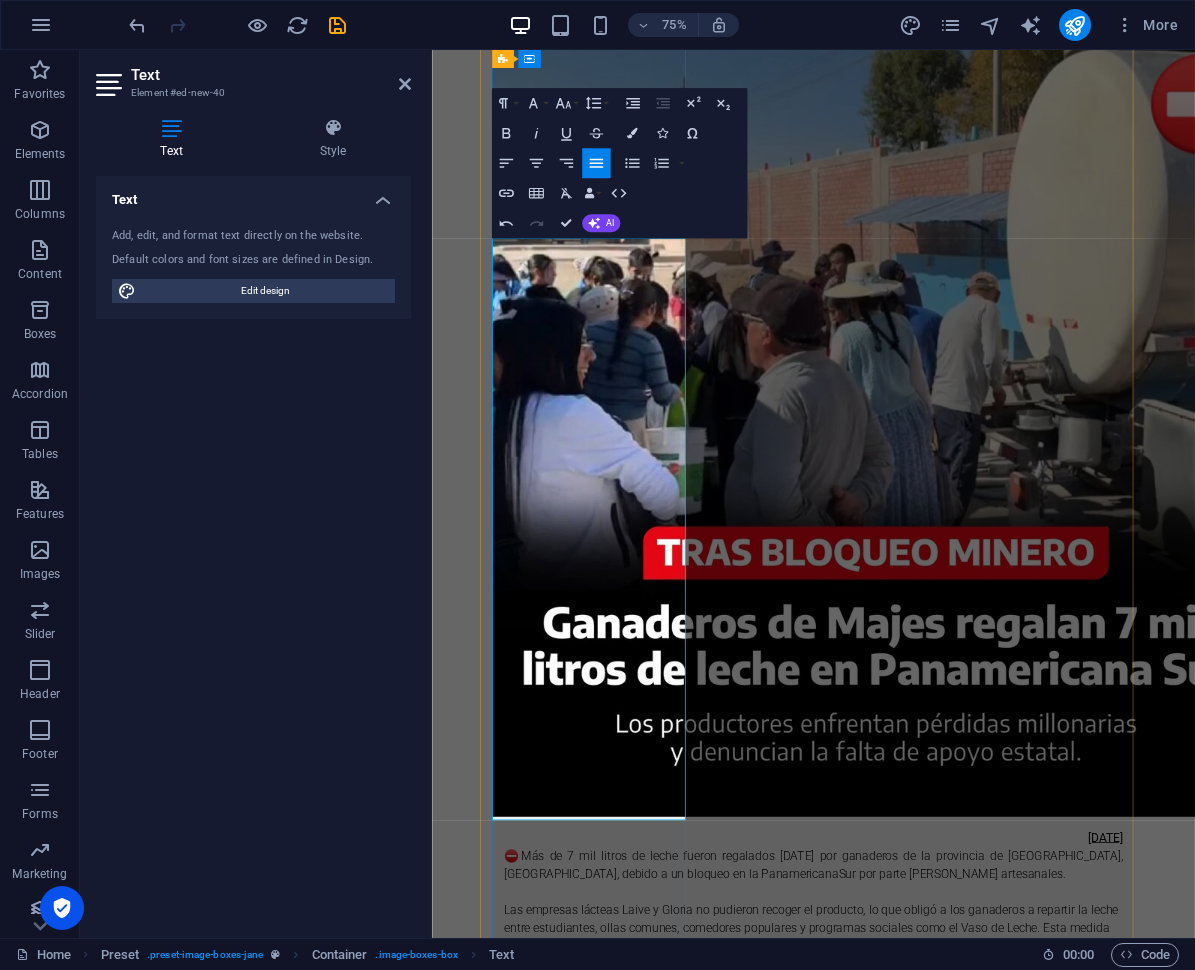 click on "Las empresas lácteas Laive y Gloria no pudieron recoger el producto, lo que obligó a los ganaderos a repartir la leche entre estudiantes, ollas comunes, comedores populares y programas sociales como el Vaso de Leche. Esta medida desesperada busca evitar la pérdida total de la leche, que debe ser recolectada a diario." at bounding box center (940, 1221) 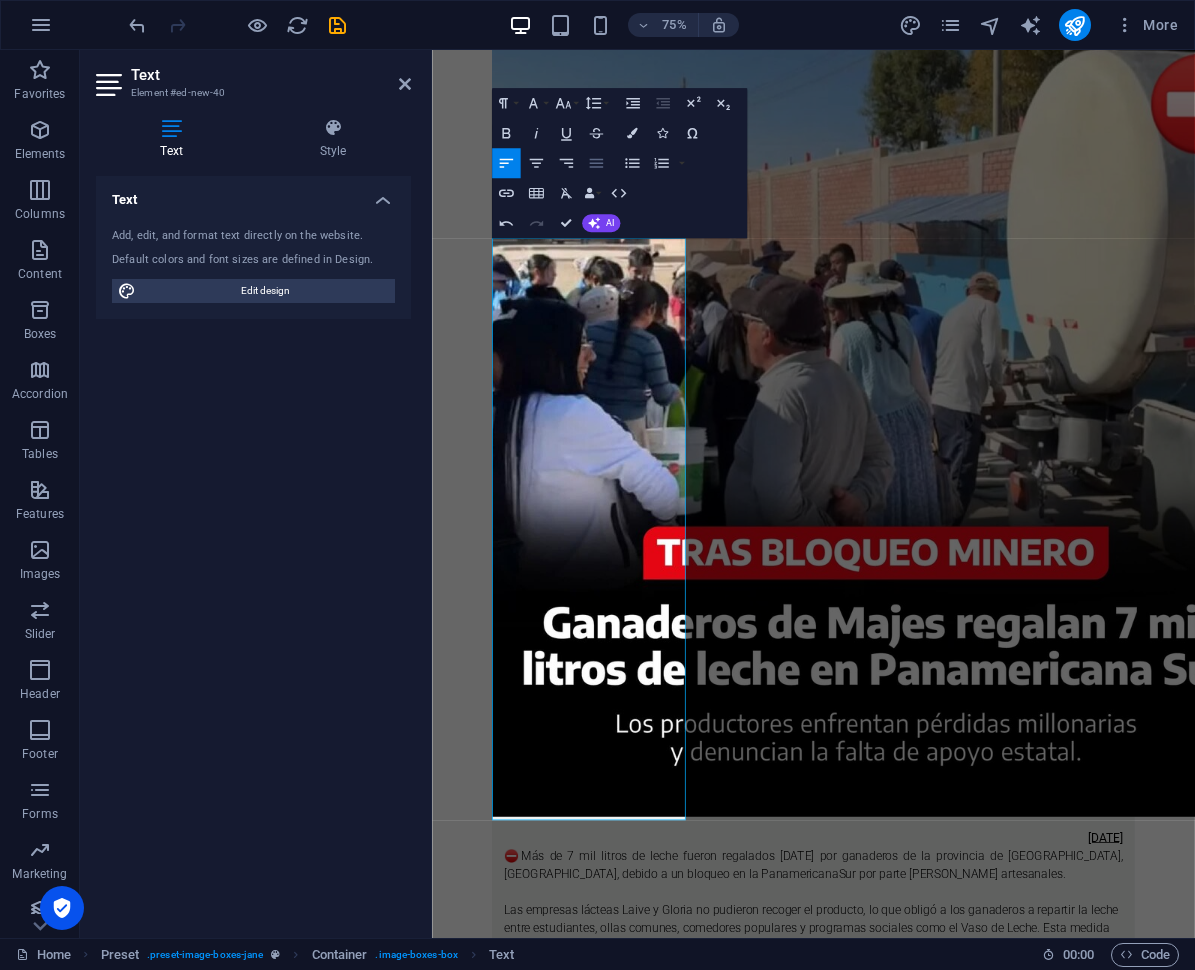 click 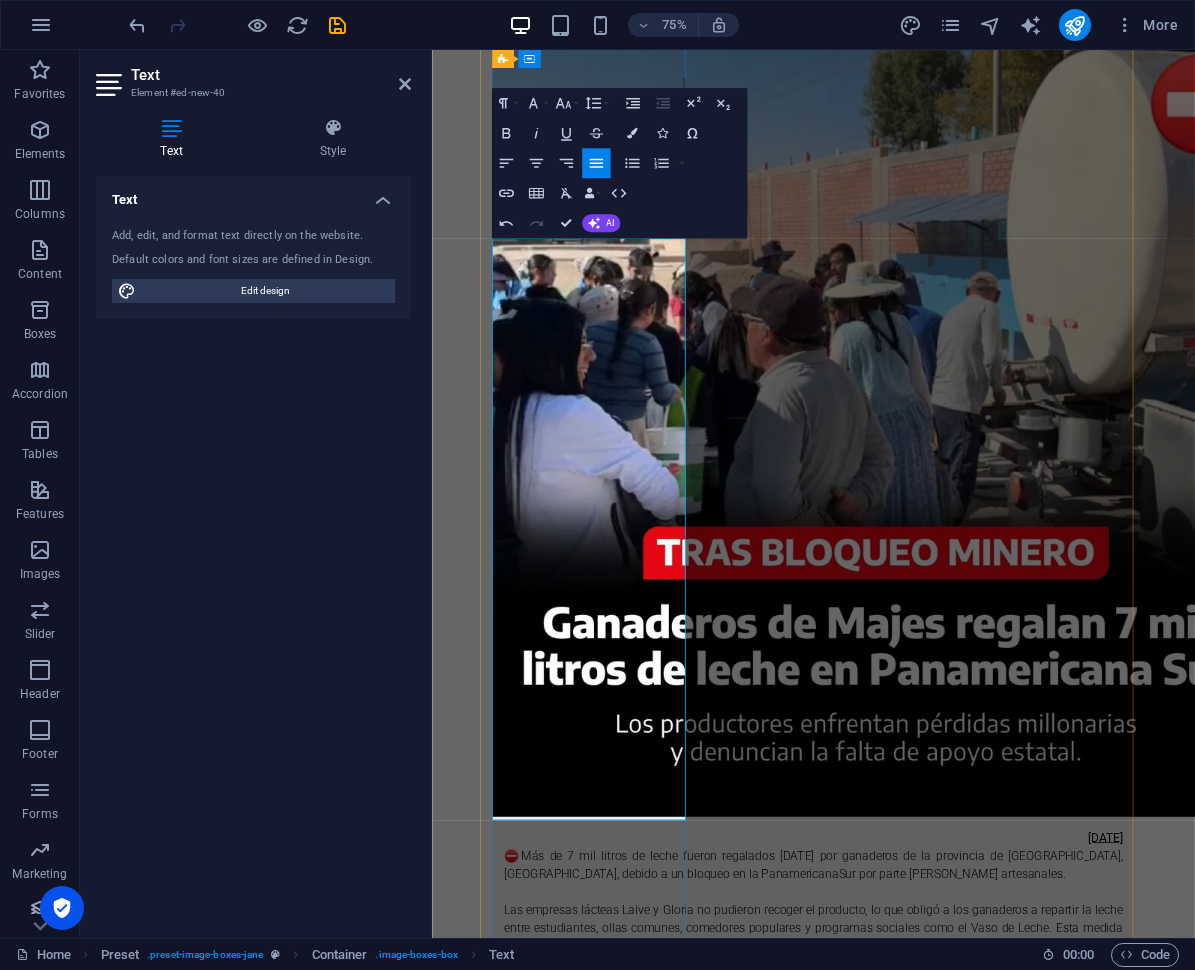 click on "[PERSON_NAME], coordinador del Comité Regional de Productividad Lechera, advirtió que más de 1,500 familias se ven directamente afectadas, y que, si se incluye a transportistas y otros trabajadores del sector, son [DEMOGRAPHIC_DATA] mil personas comprometidas en esta cadena productiva. A" at bounding box center [940, 1293] 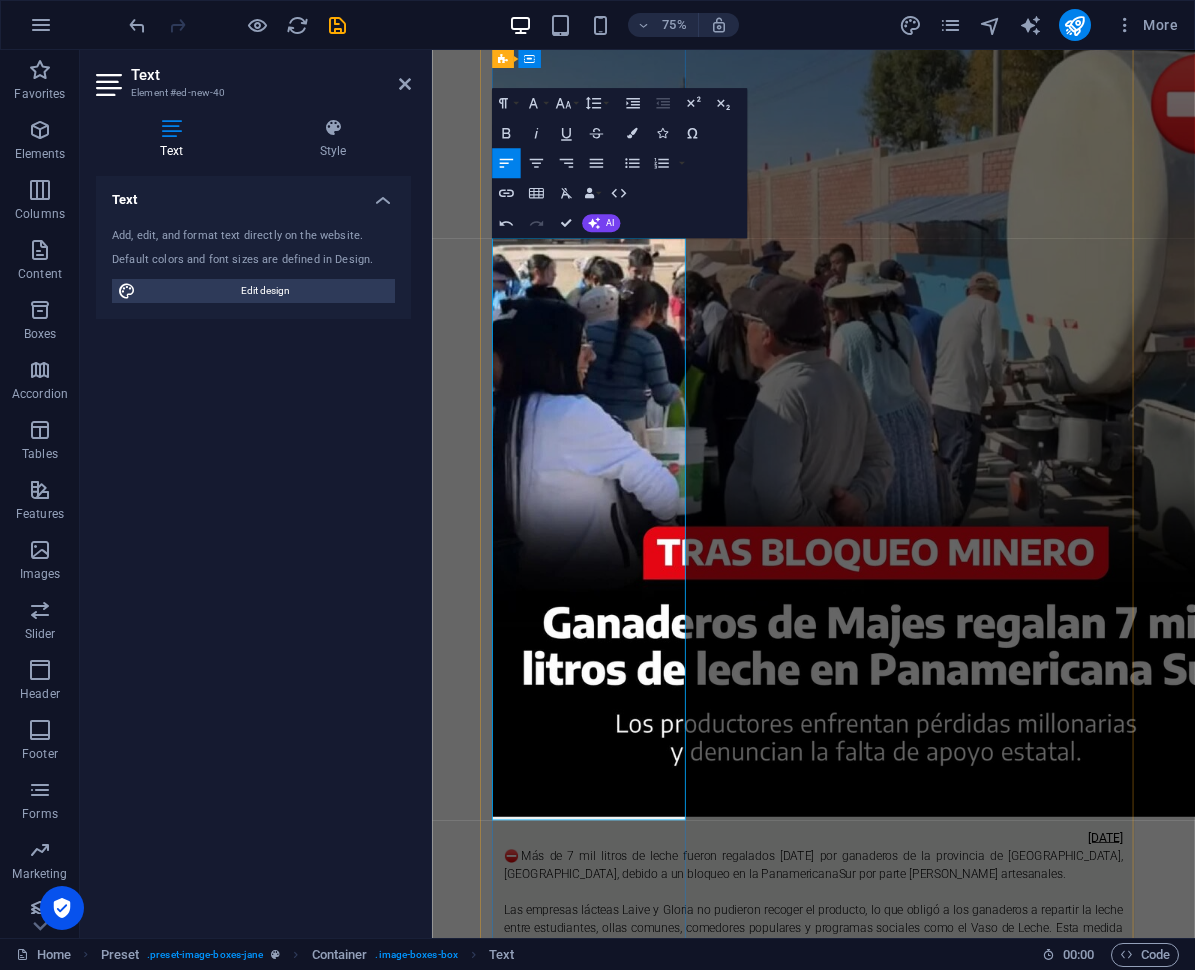 click on "[PERSON_NAME], coordinador del Comité Regional de Productividad Lechera, advirtió que más de 1,500 familias se ven directamente afectadas, y que, si se incluye a transportistas y otros trabajadores del sector, son [DEMOGRAPHIC_DATA] mil personas comprometidas en esta cadena productiva. A" at bounding box center (940, 1293) 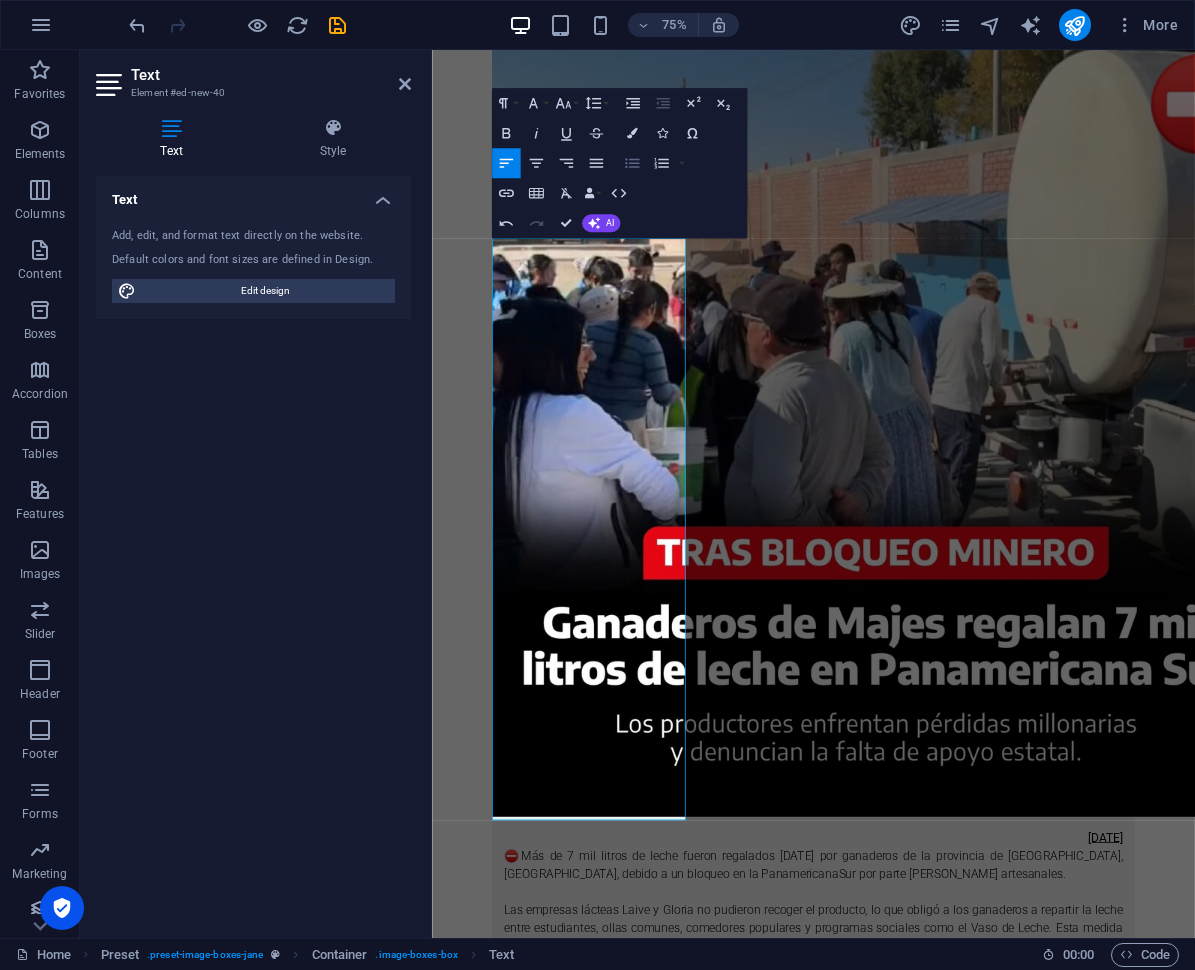 click 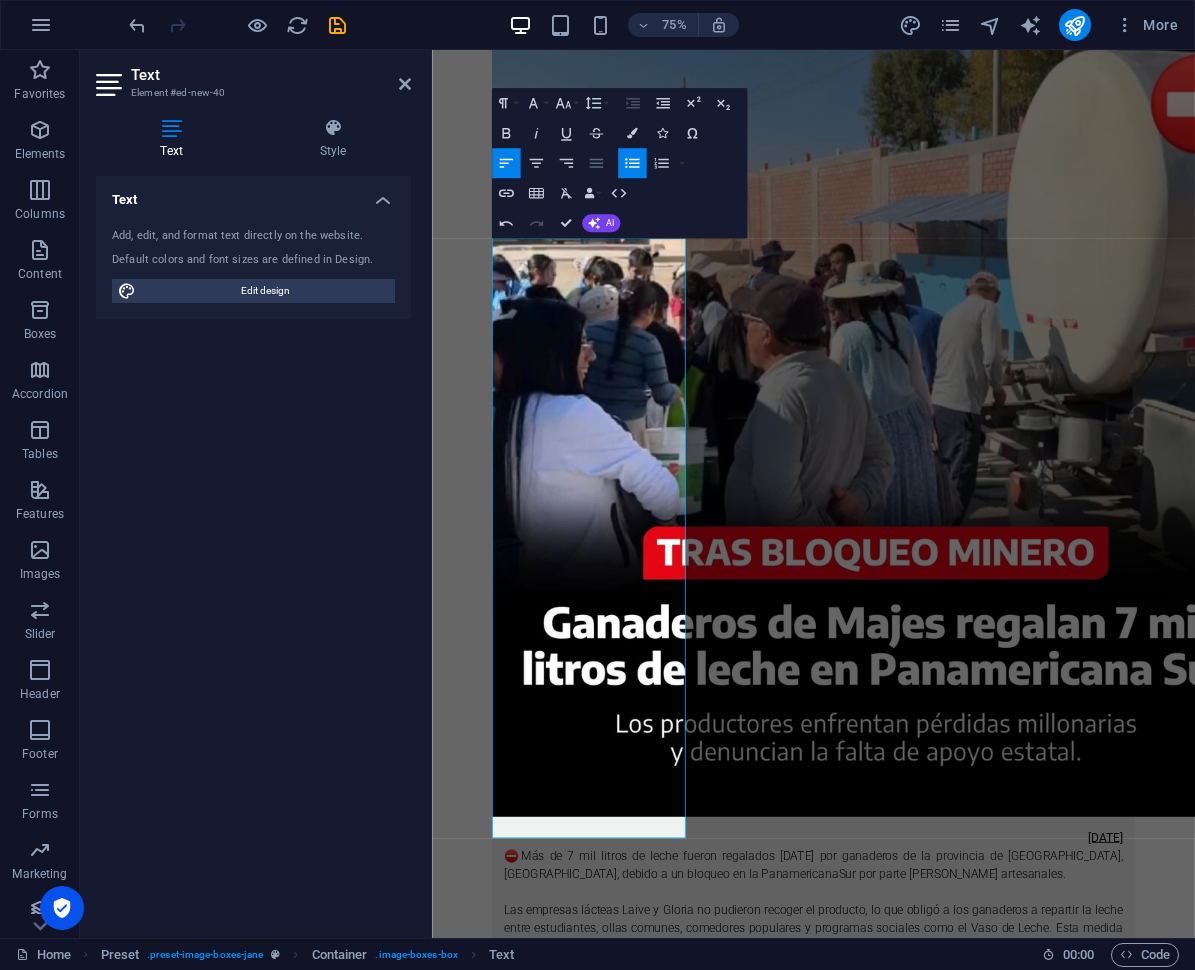 click 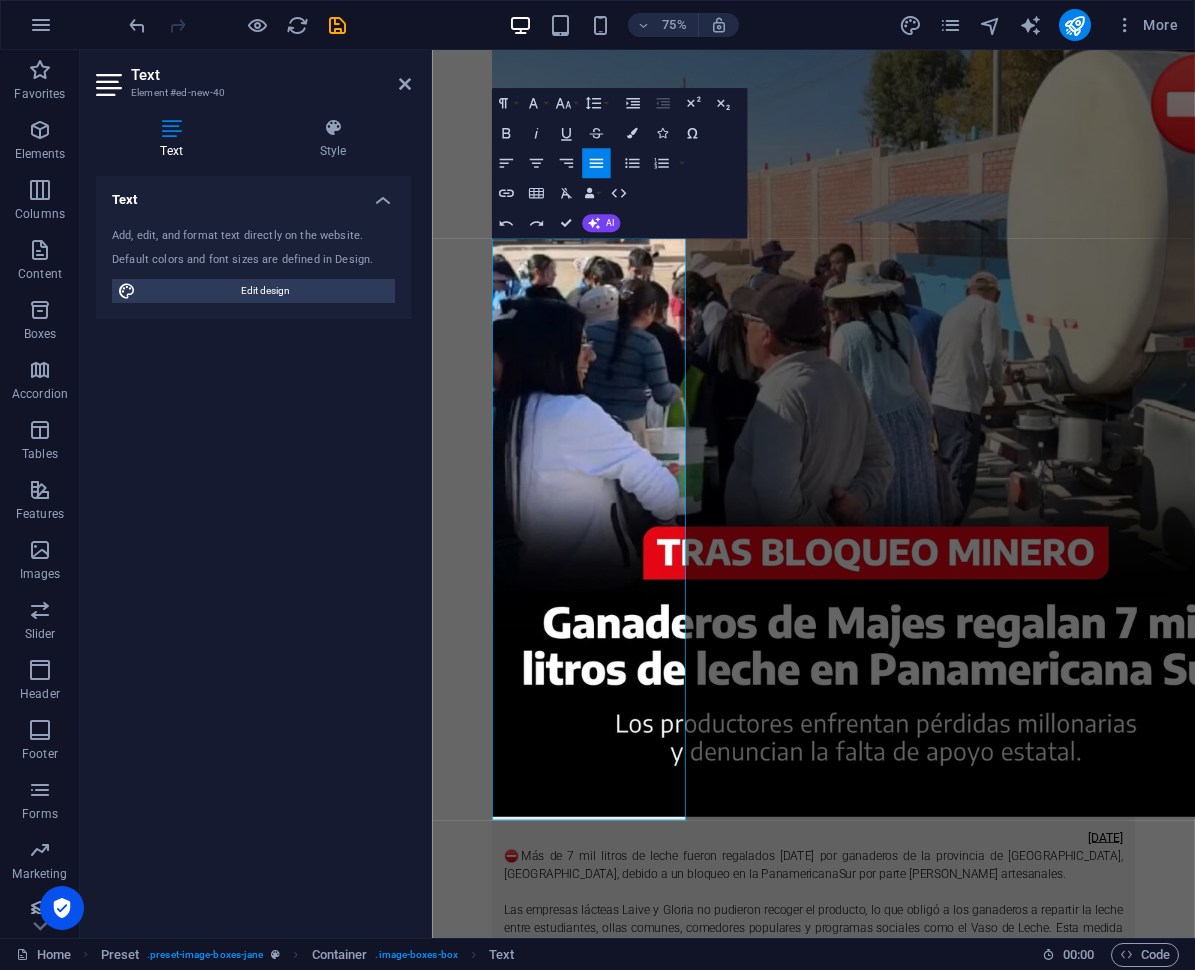 click 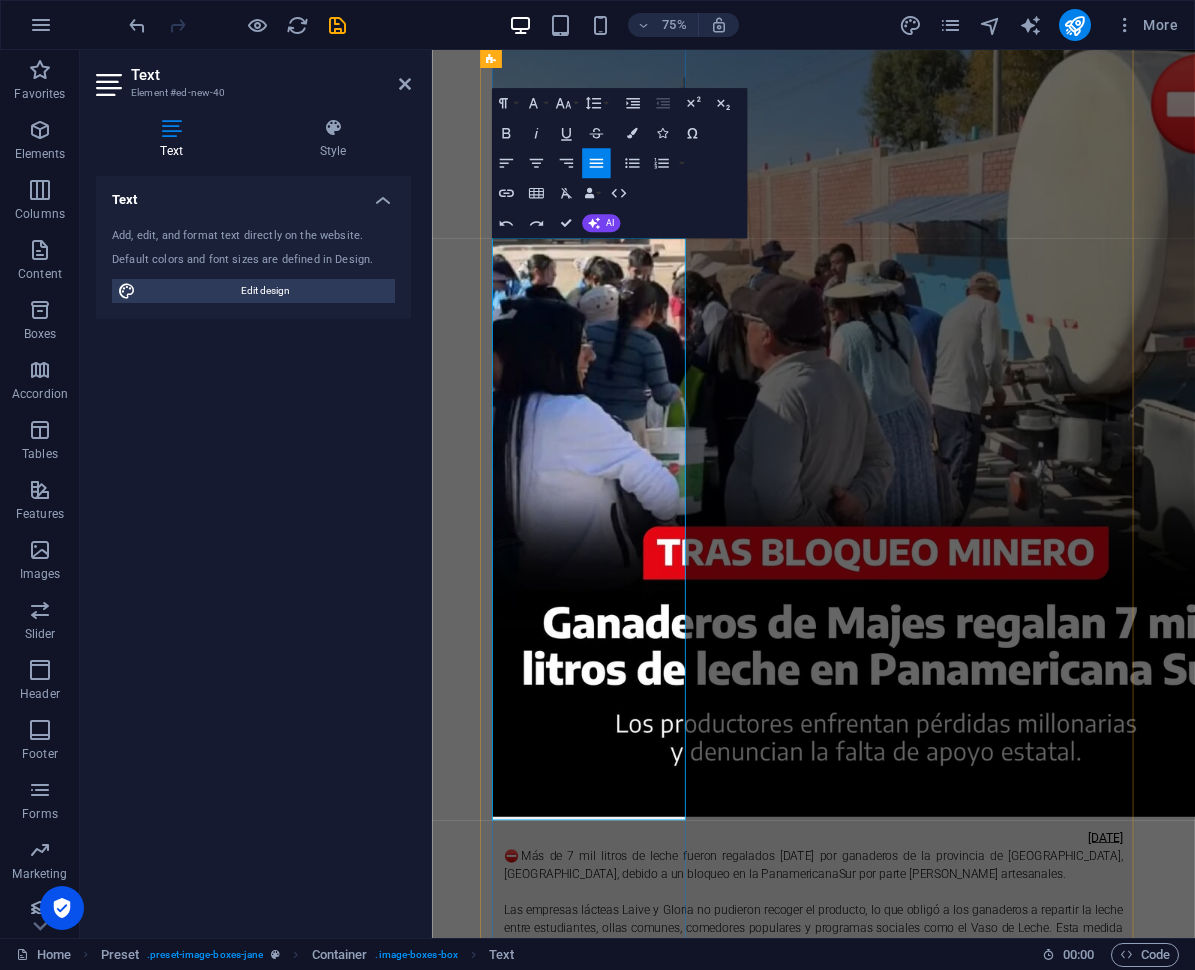 click on "[PERSON_NAME], coordinador del Comité Regional de Productividad Lechera, advirtió que más de 1,500 familias se ven directamente afectadas, y que, si se incluye a transportistas y otros trabajadores del sector, son [DEMOGRAPHIC_DATA] mil personas comprometidas en esta cadena productiva. A" at bounding box center [940, 1293] 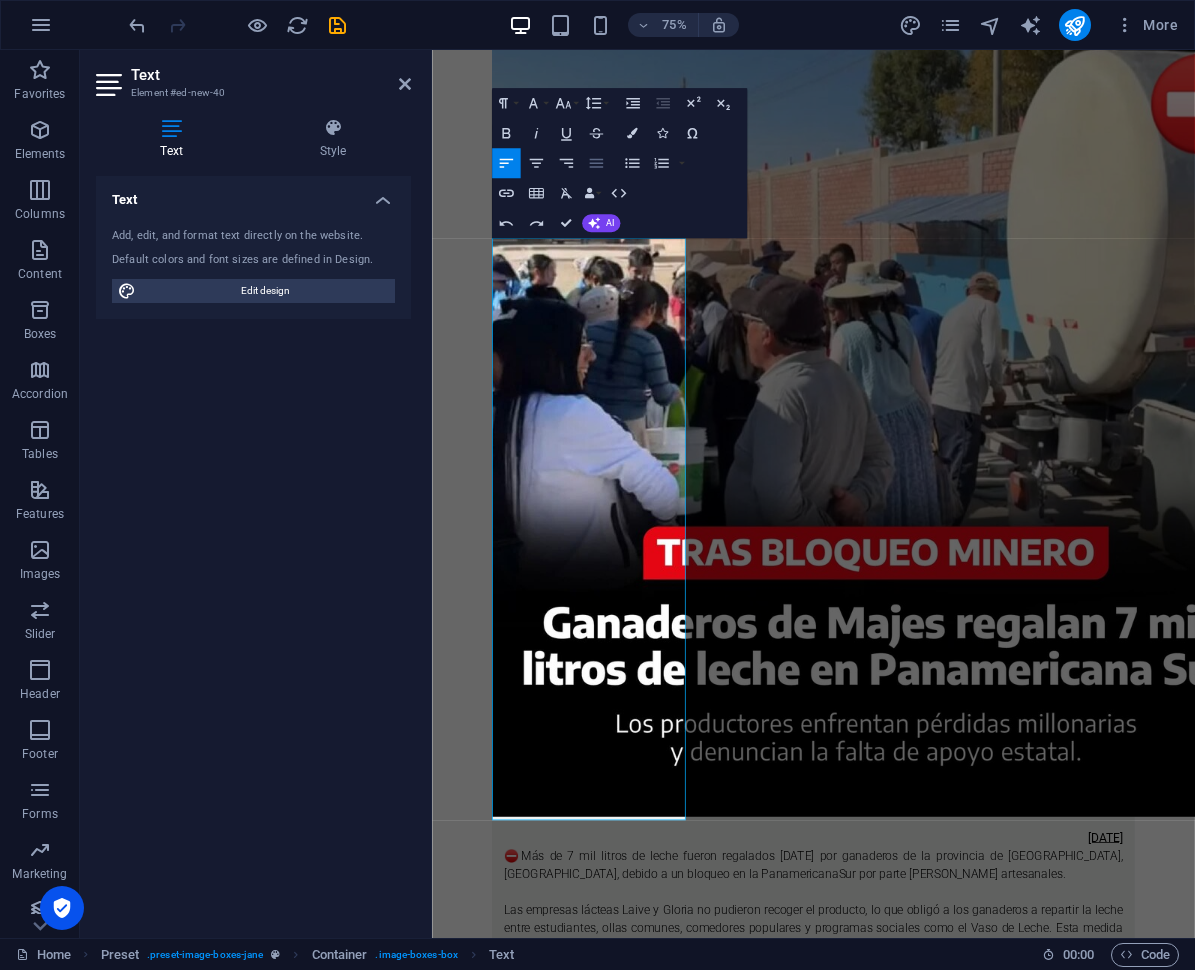 click 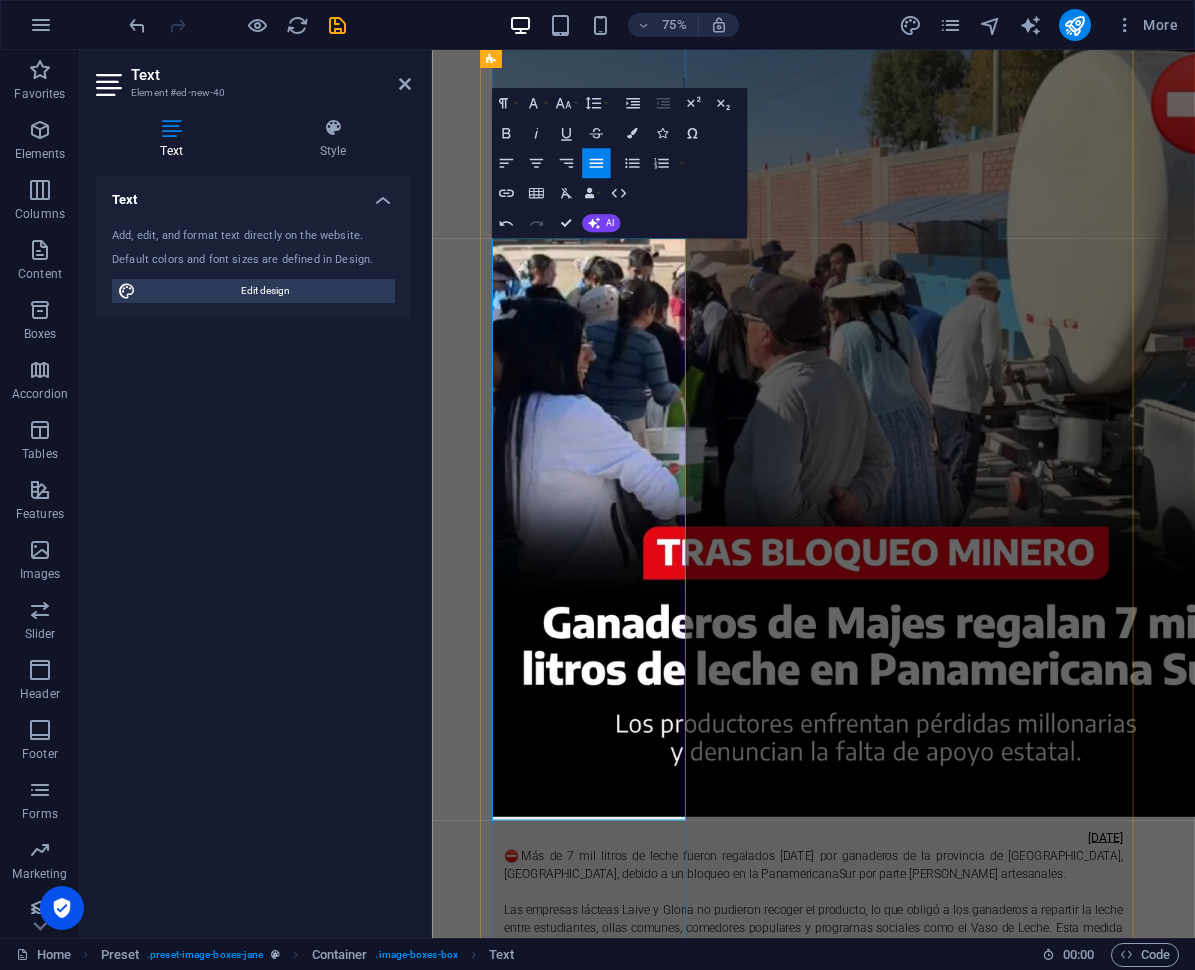 click on "Las empresas lácteas Laive y Gloria no pudieron recoger el producto, lo que obligó a los ganaderos a repartir la leche entre estudiantes, ollas comunes, comedores populares y programas sociales como el Vaso de Leche. Esta medida desesperada busca evitar la pérdida total de la leche, que debe ser recolectada a diario." at bounding box center [940, 1221] 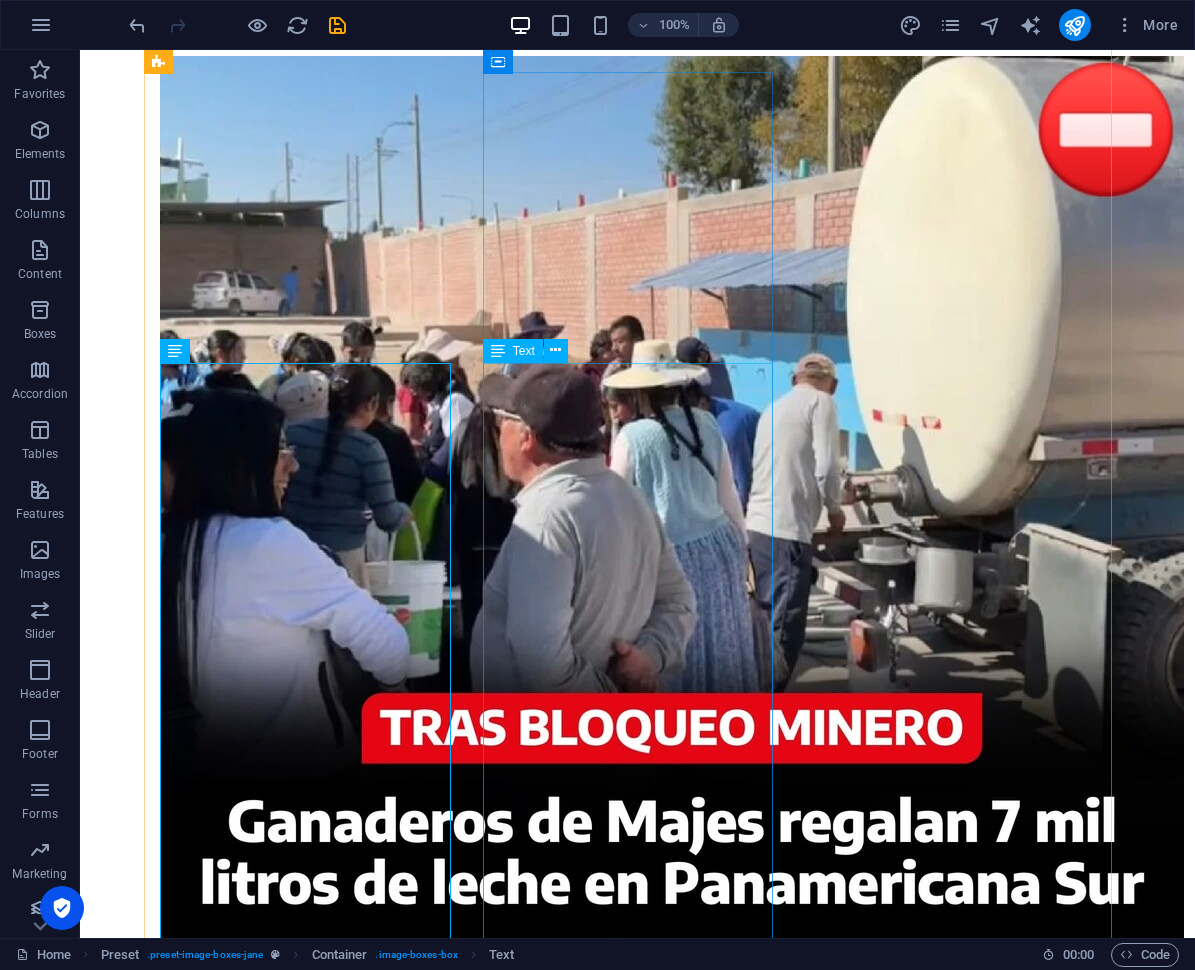 scroll, scrollTop: 577, scrollLeft: 0, axis: vertical 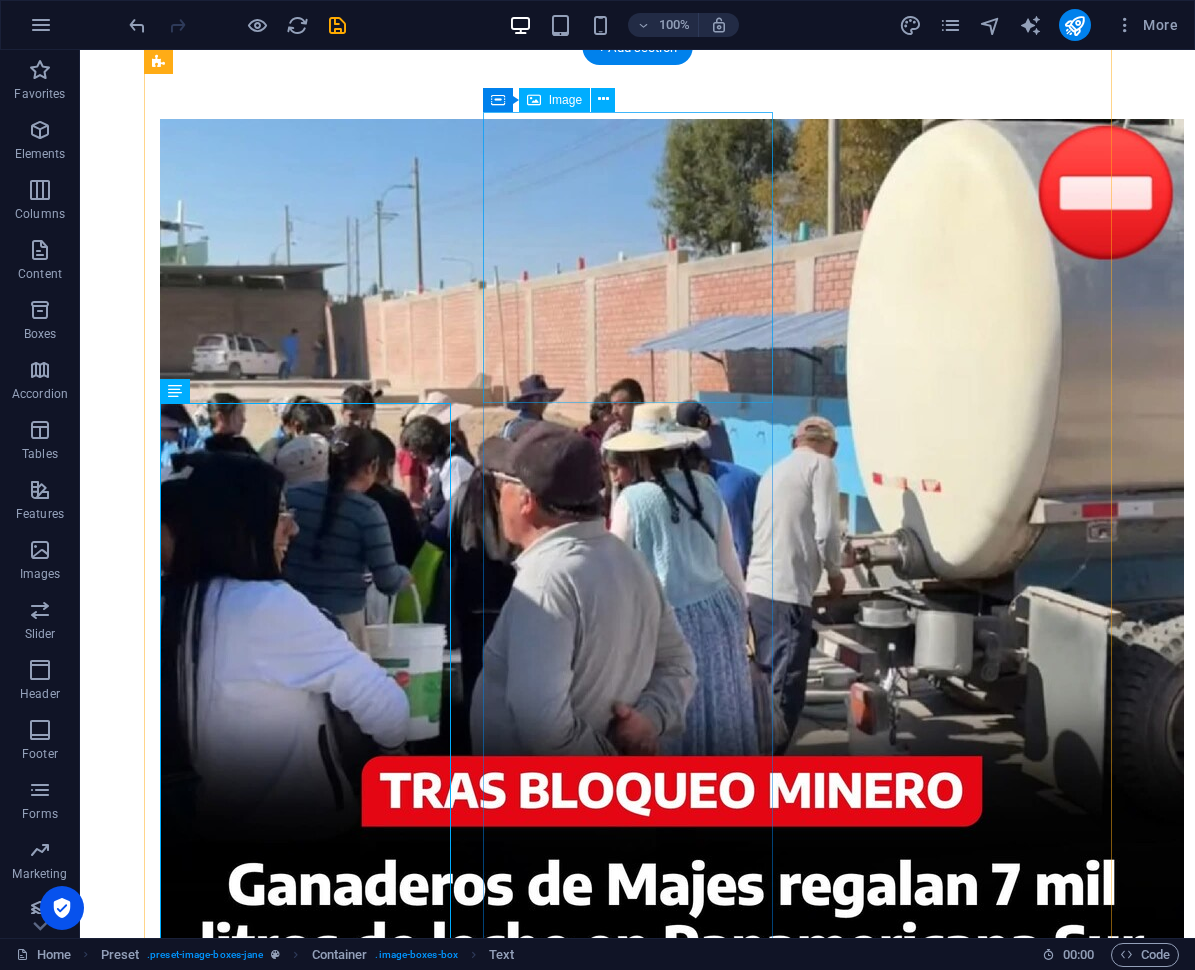 click at bounding box center [632, 2036] 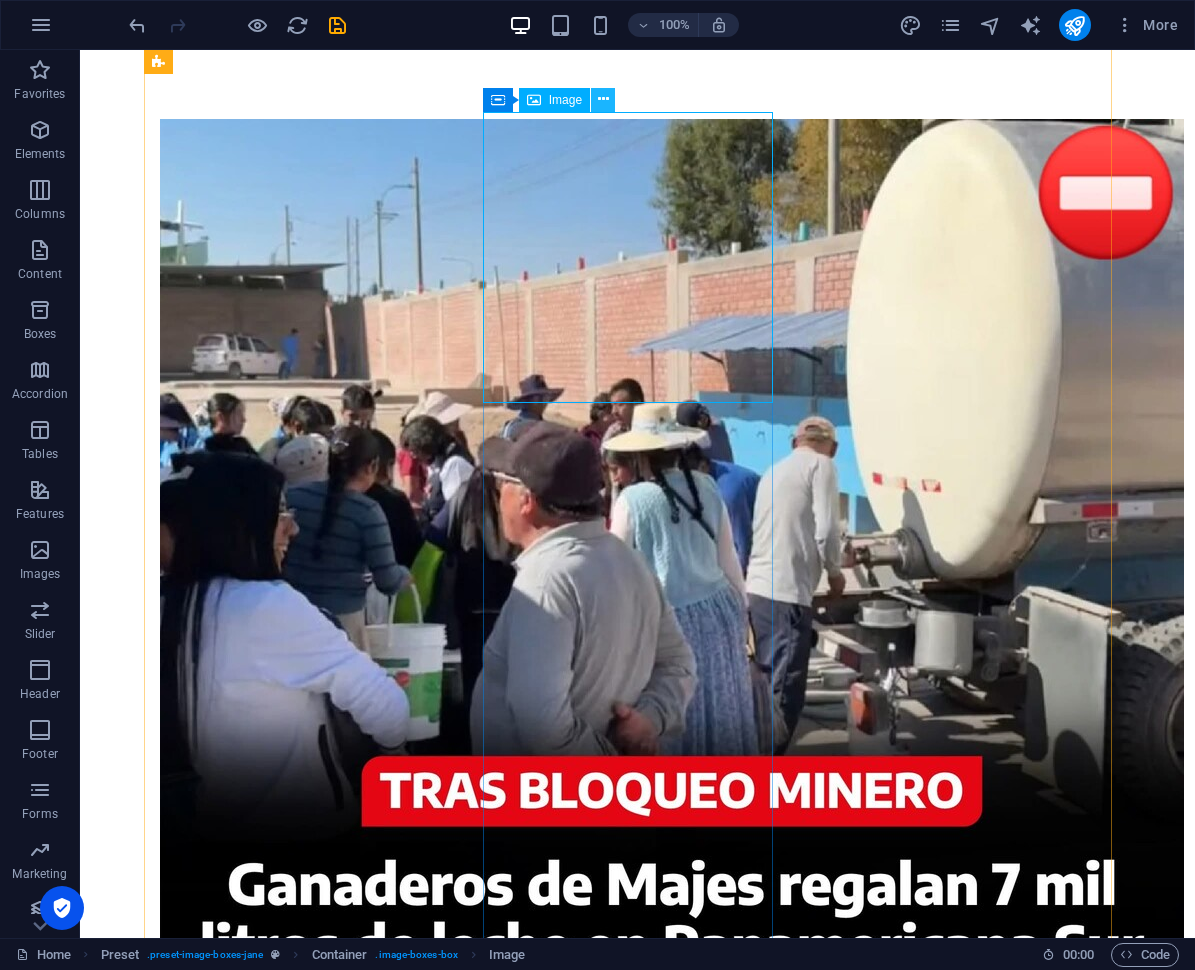 click at bounding box center (603, 99) 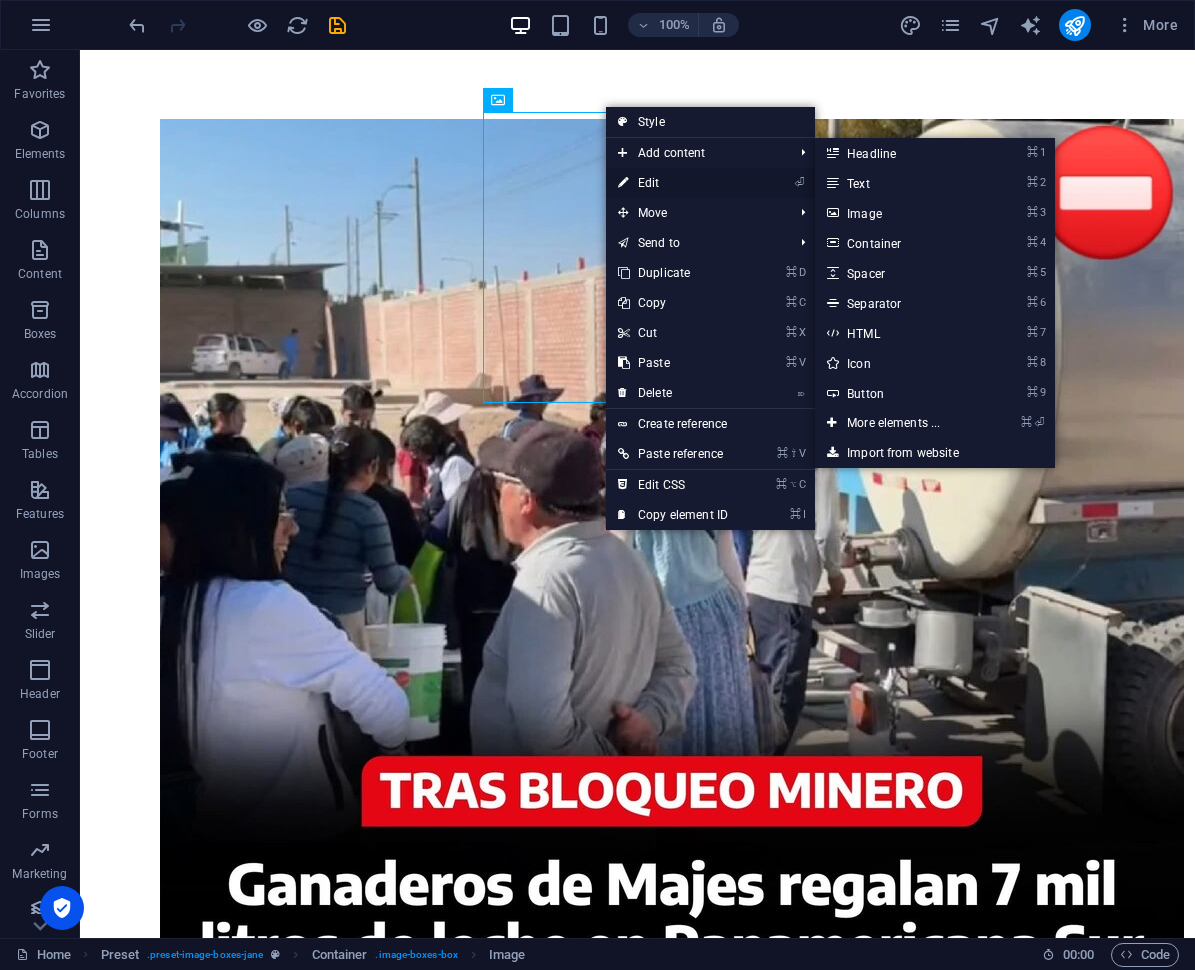 click on "⏎  Edit" at bounding box center (673, 183) 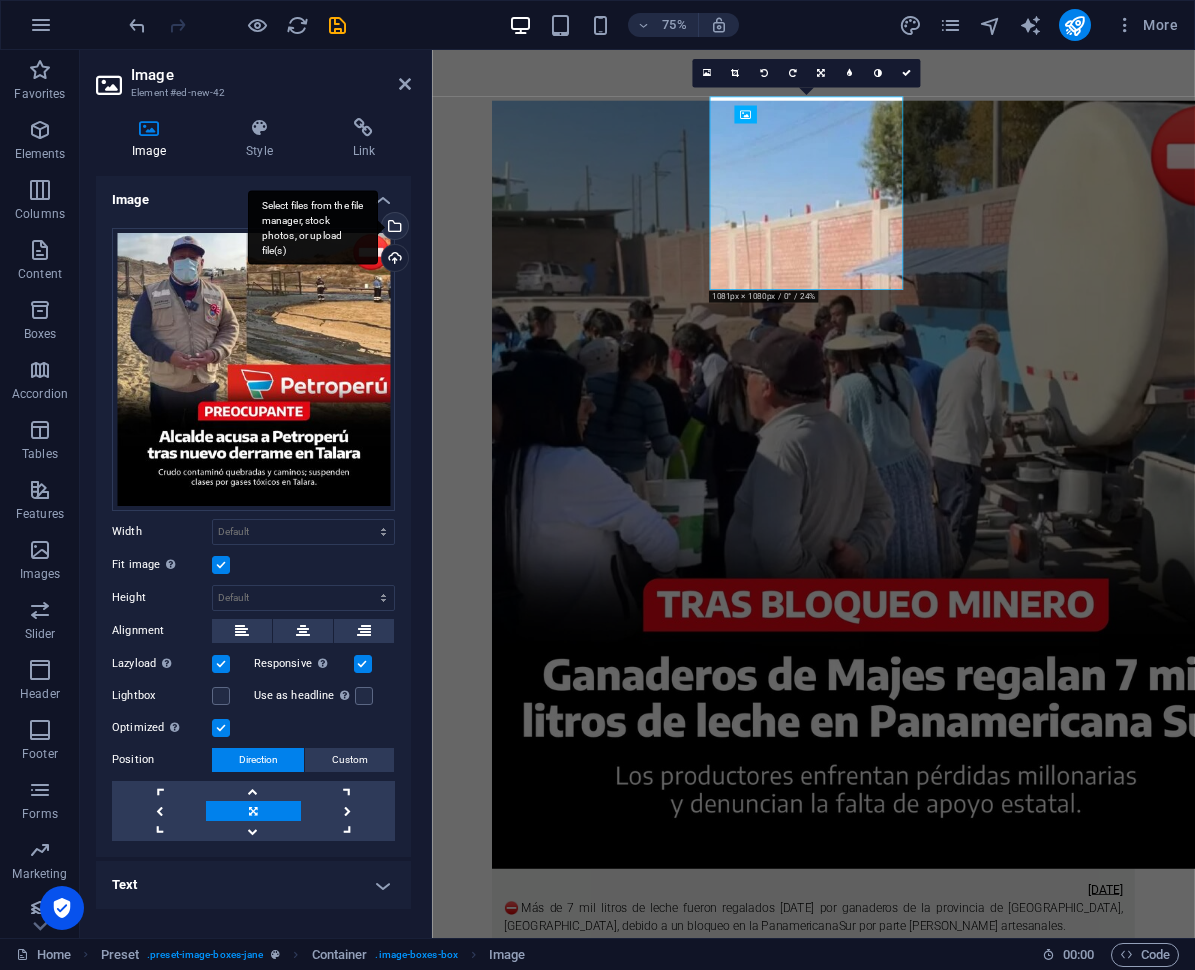 click on "Select files from the file manager, stock photos, or upload file(s)" at bounding box center [393, 228] 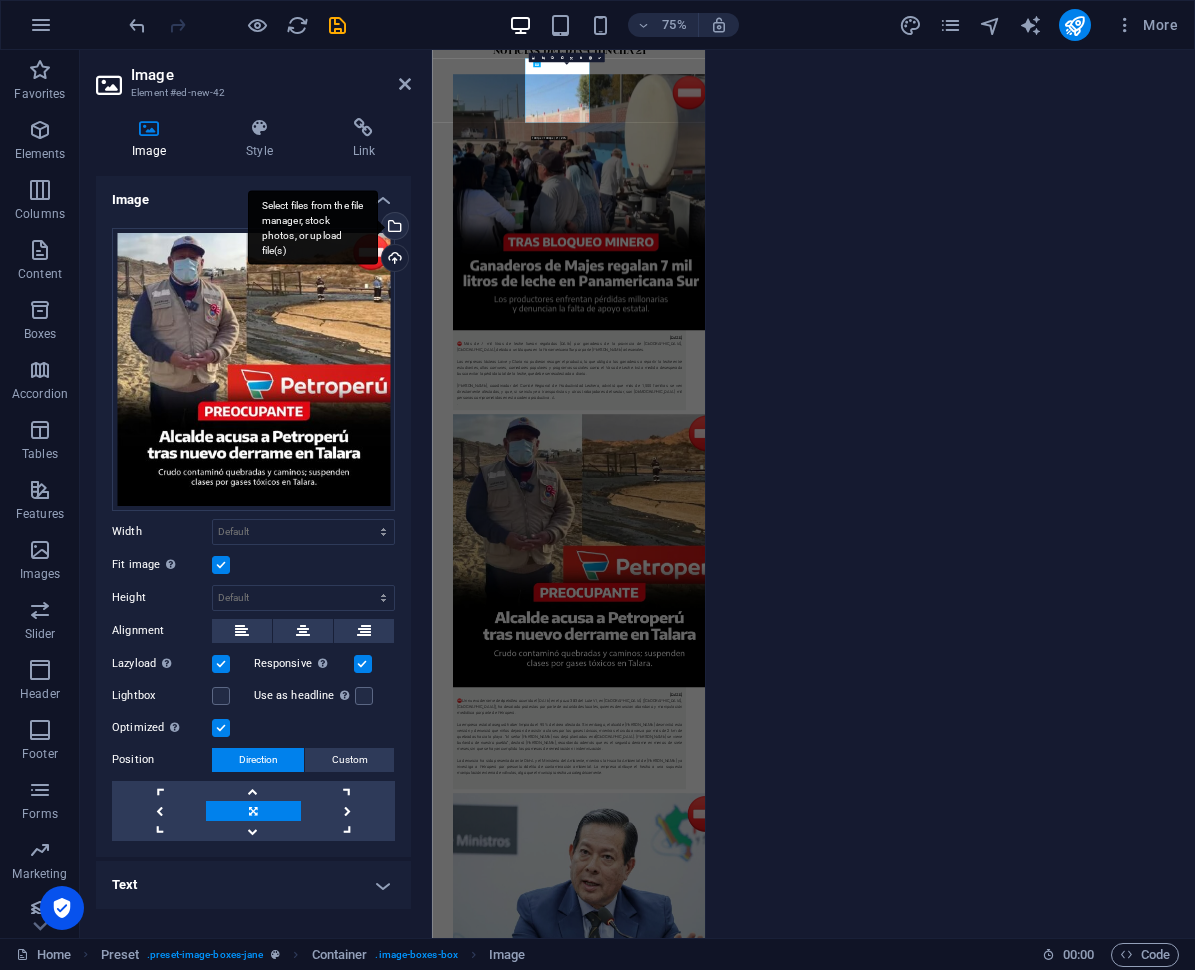 scroll, scrollTop: 570, scrollLeft: 0, axis: vertical 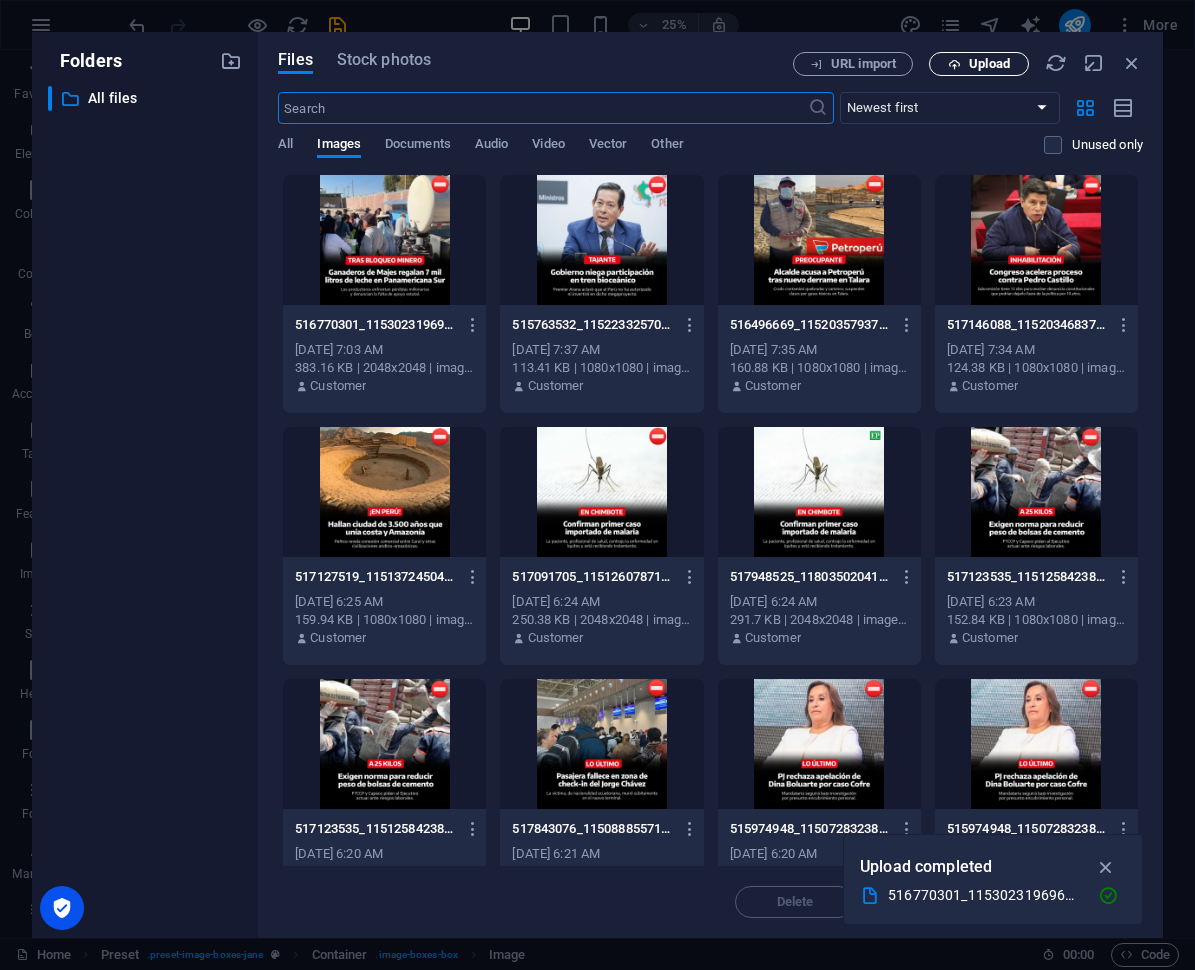 click at bounding box center [954, 64] 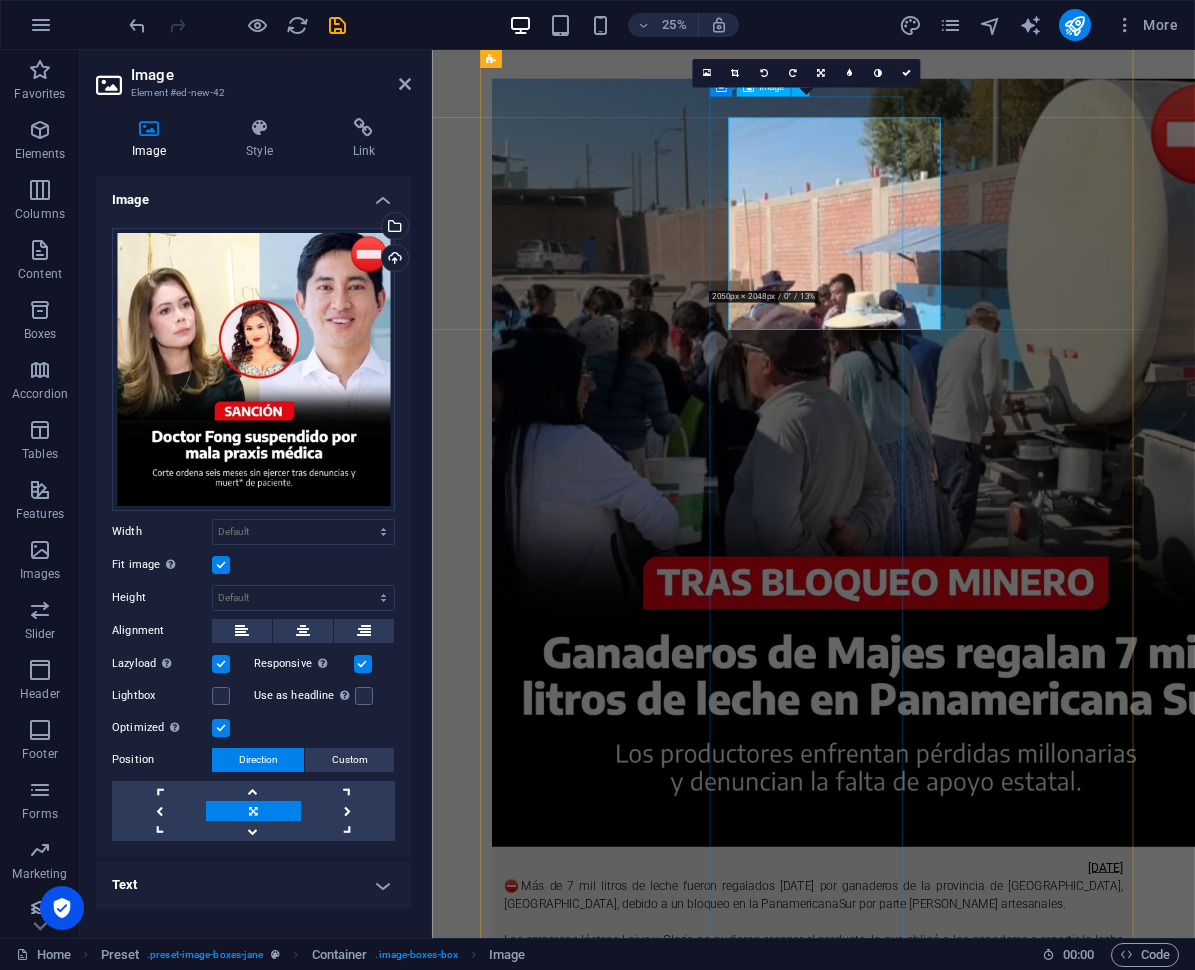 scroll, scrollTop: 541, scrollLeft: 0, axis: vertical 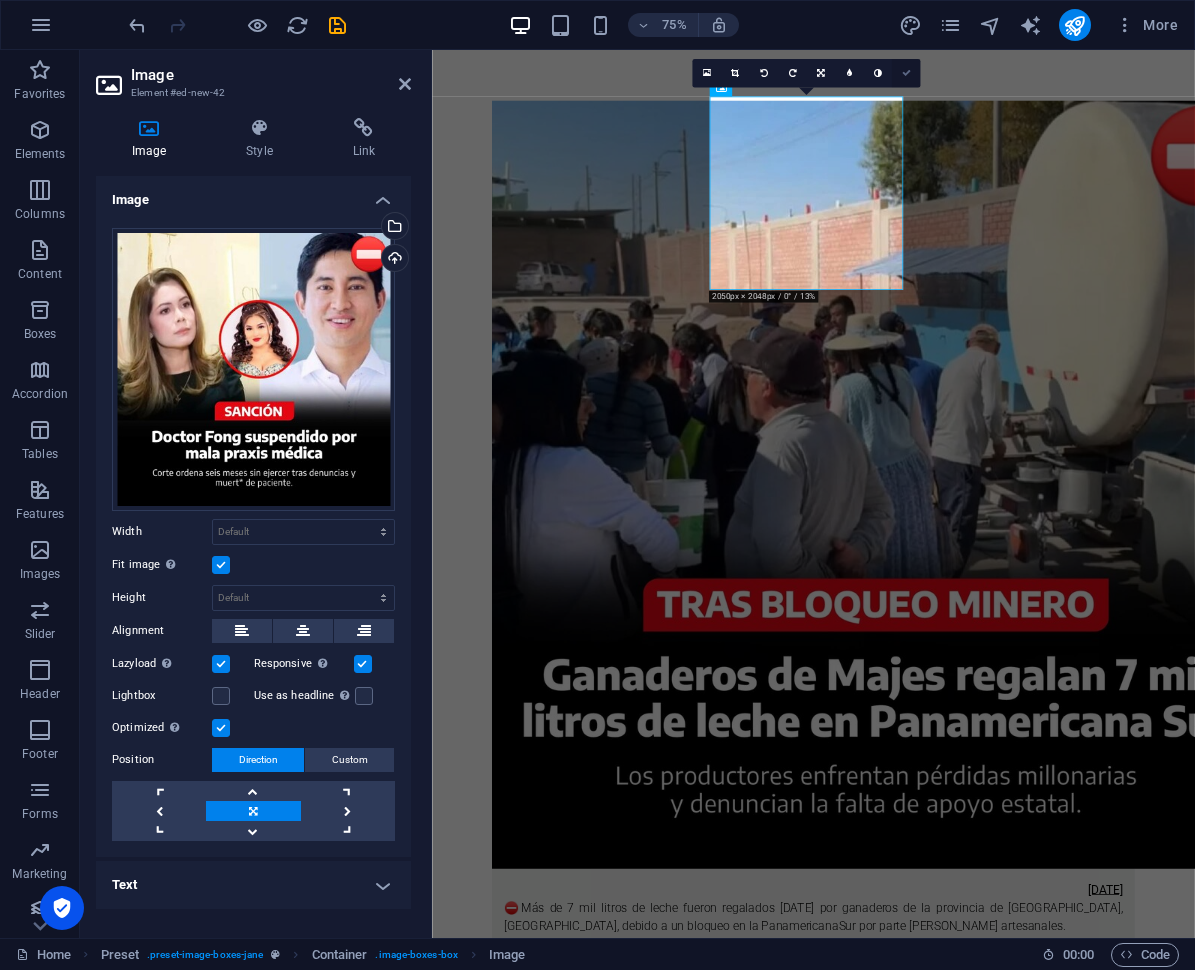 click at bounding box center (906, 72) 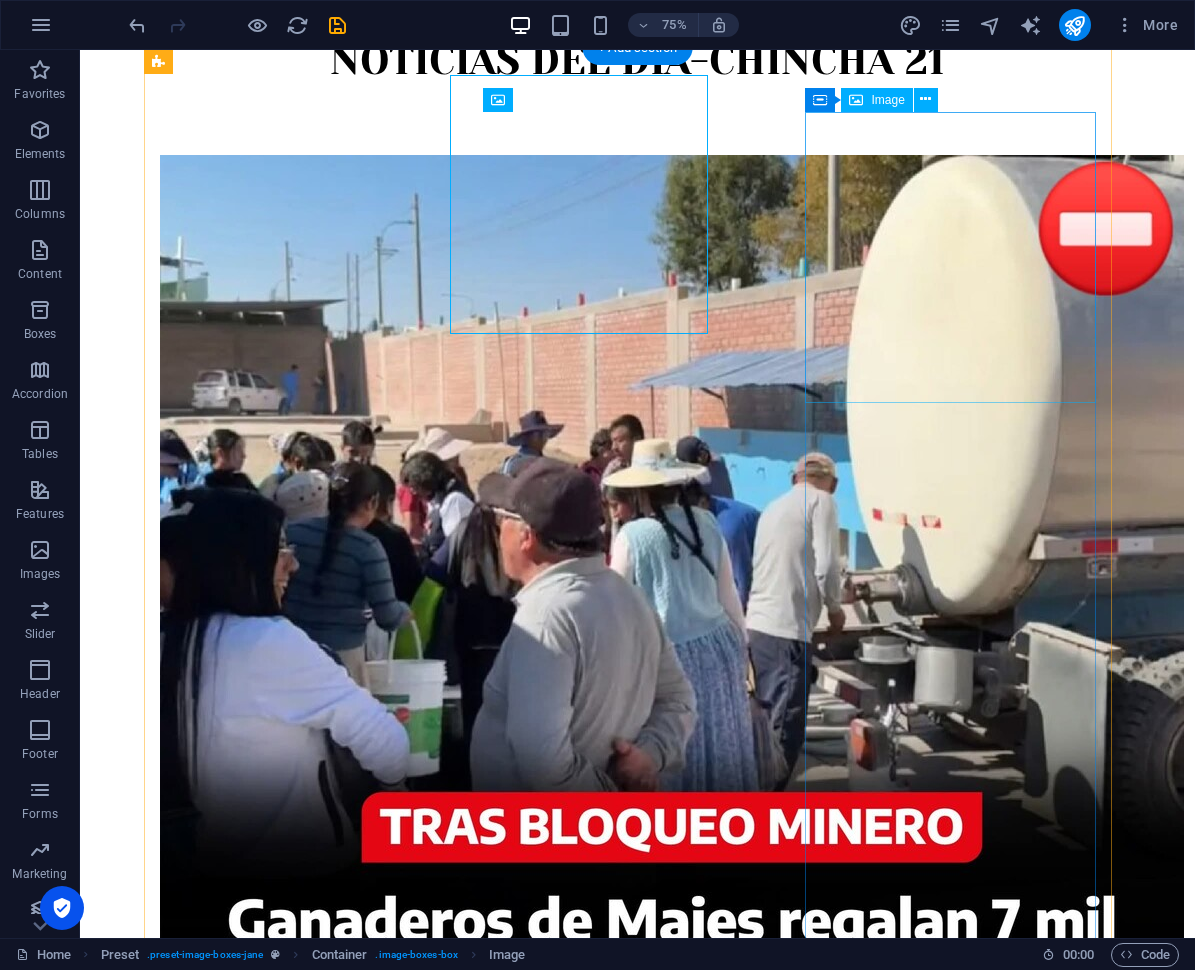 scroll, scrollTop: 577, scrollLeft: 0, axis: vertical 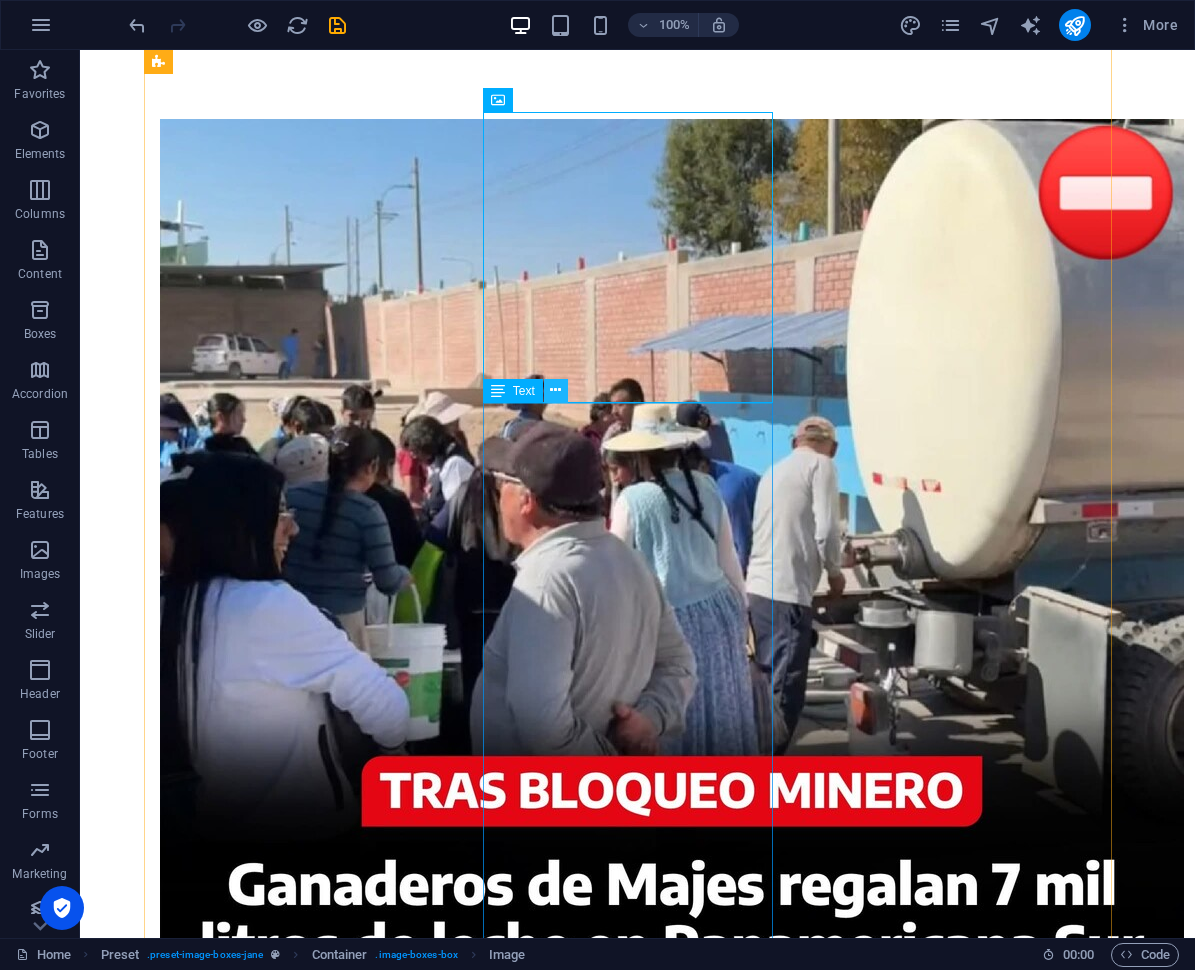 click at bounding box center [555, 390] 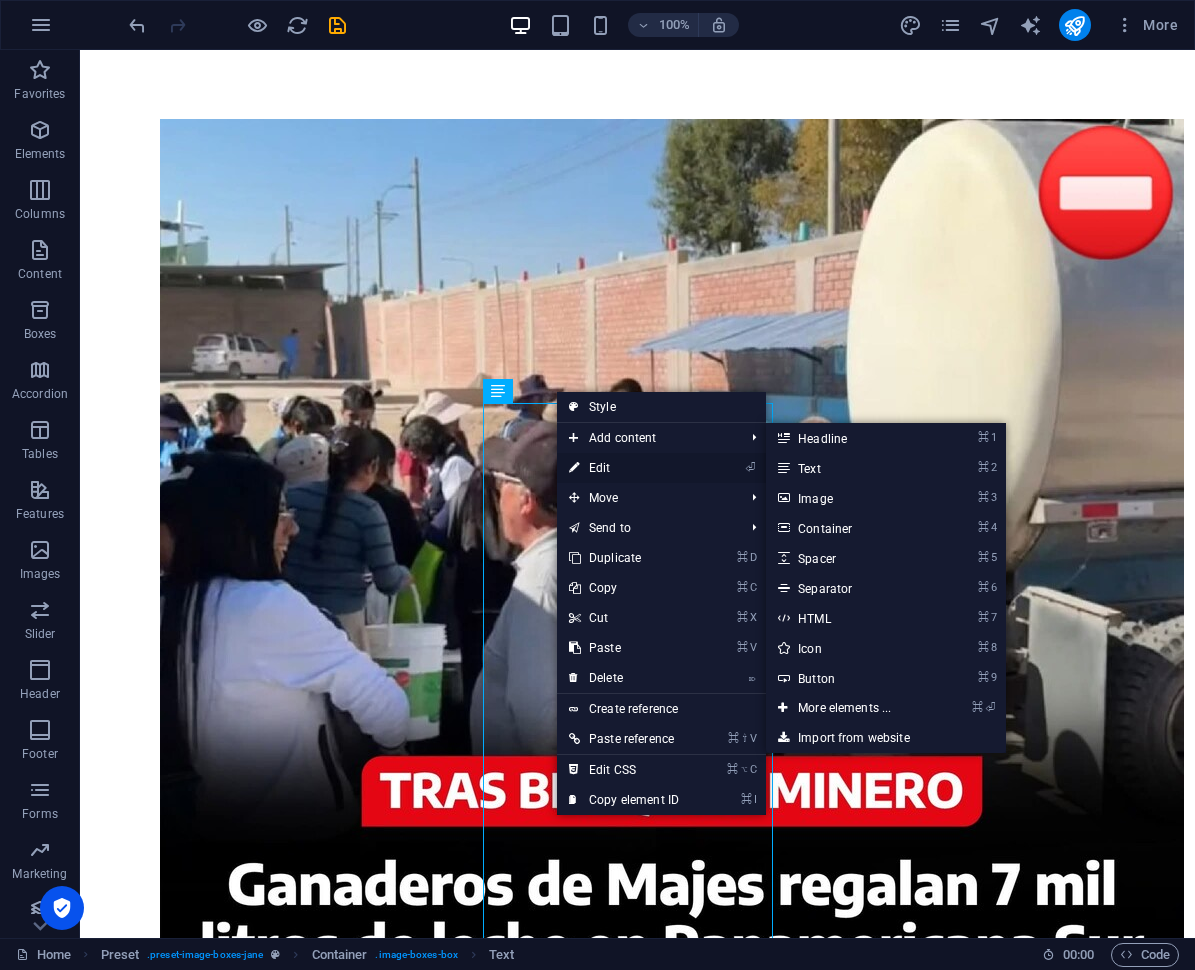 click on "⏎  Edit" at bounding box center (624, 468) 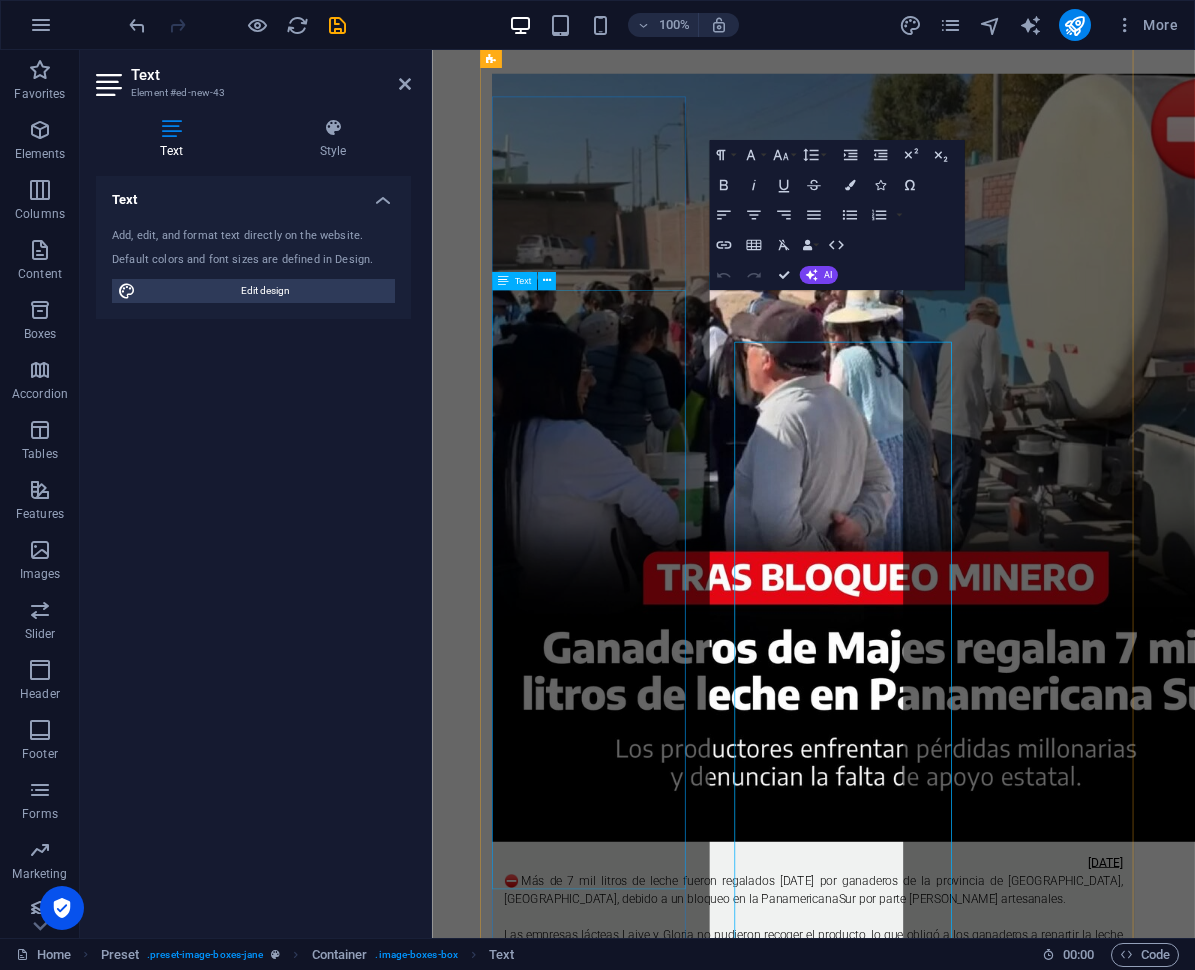 scroll, scrollTop: 541, scrollLeft: 0, axis: vertical 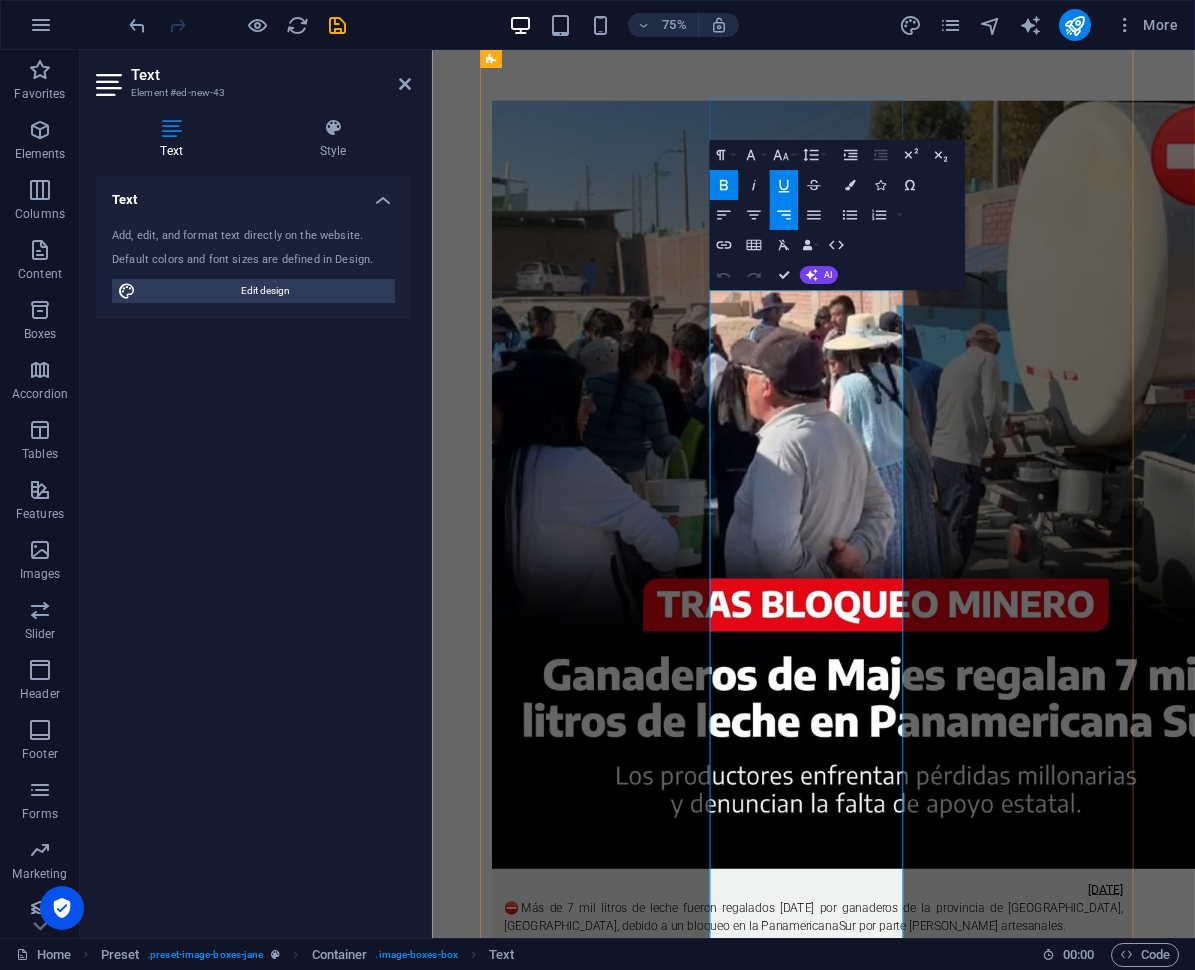 click on "[DATE]" at bounding box center [1329, 2529] 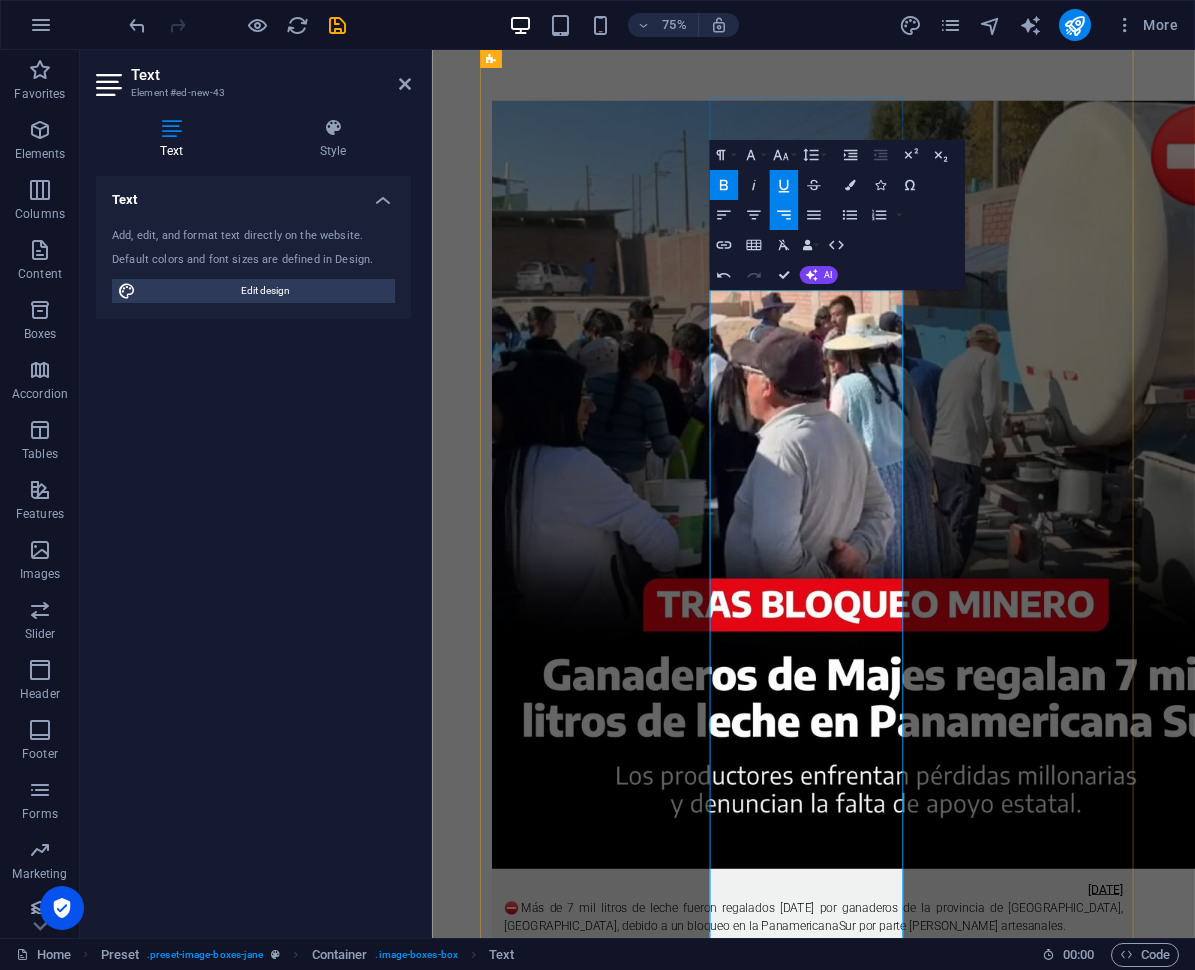 type 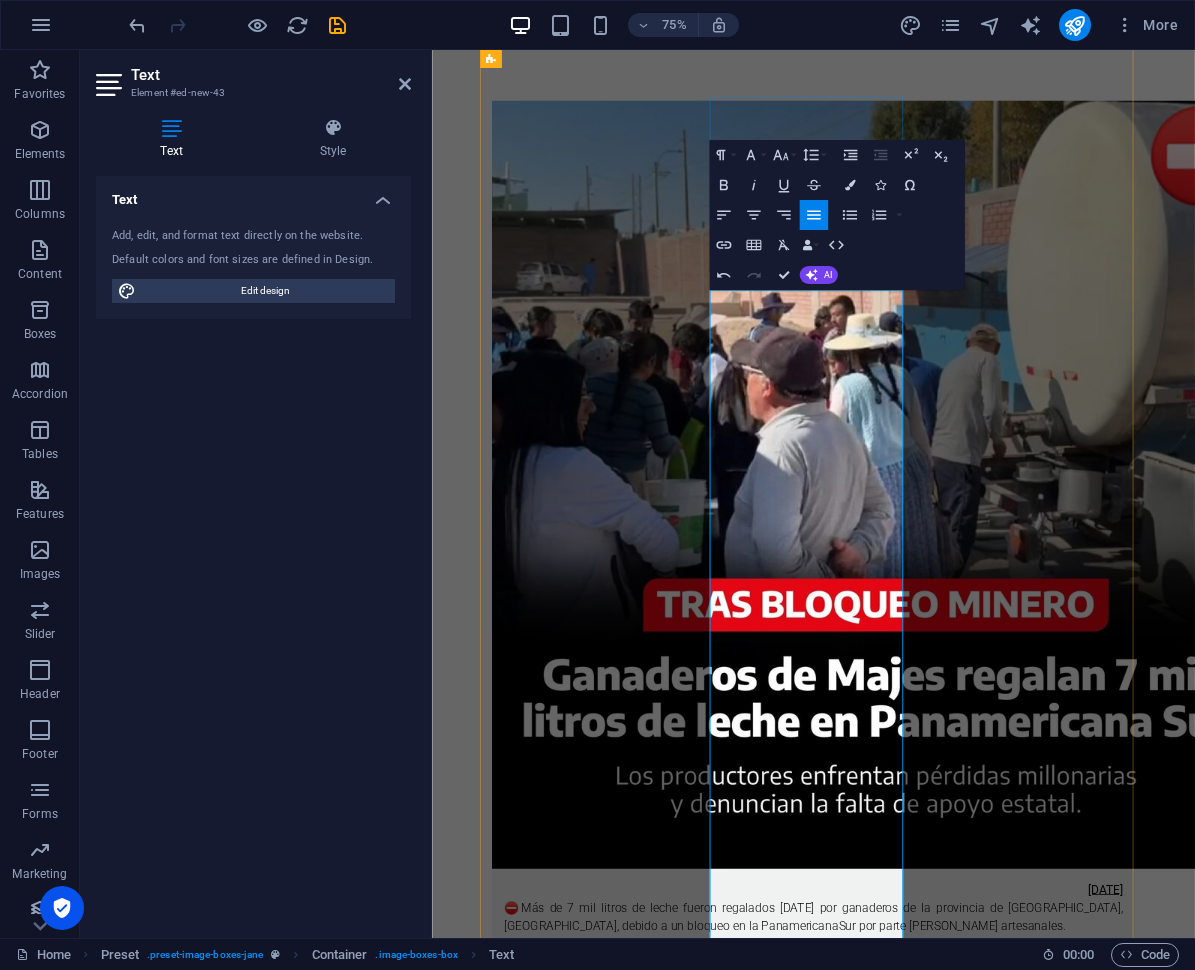 drag, startPoint x: 854, startPoint y: 429, endPoint x: 929, endPoint y: 994, distance: 569.9561 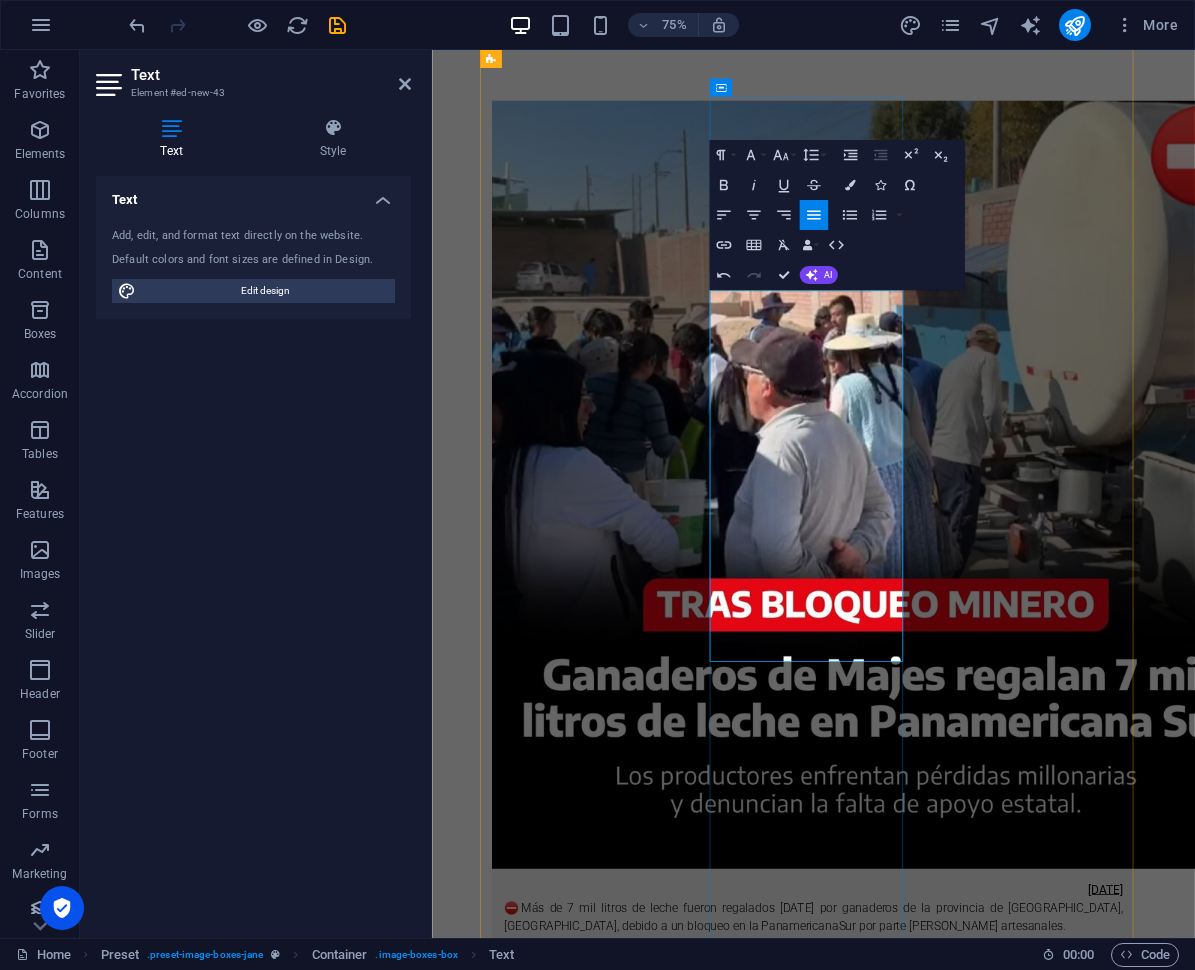 drag, startPoint x: 955, startPoint y: 826, endPoint x: 846, endPoint y: 425, distance: 415.55023 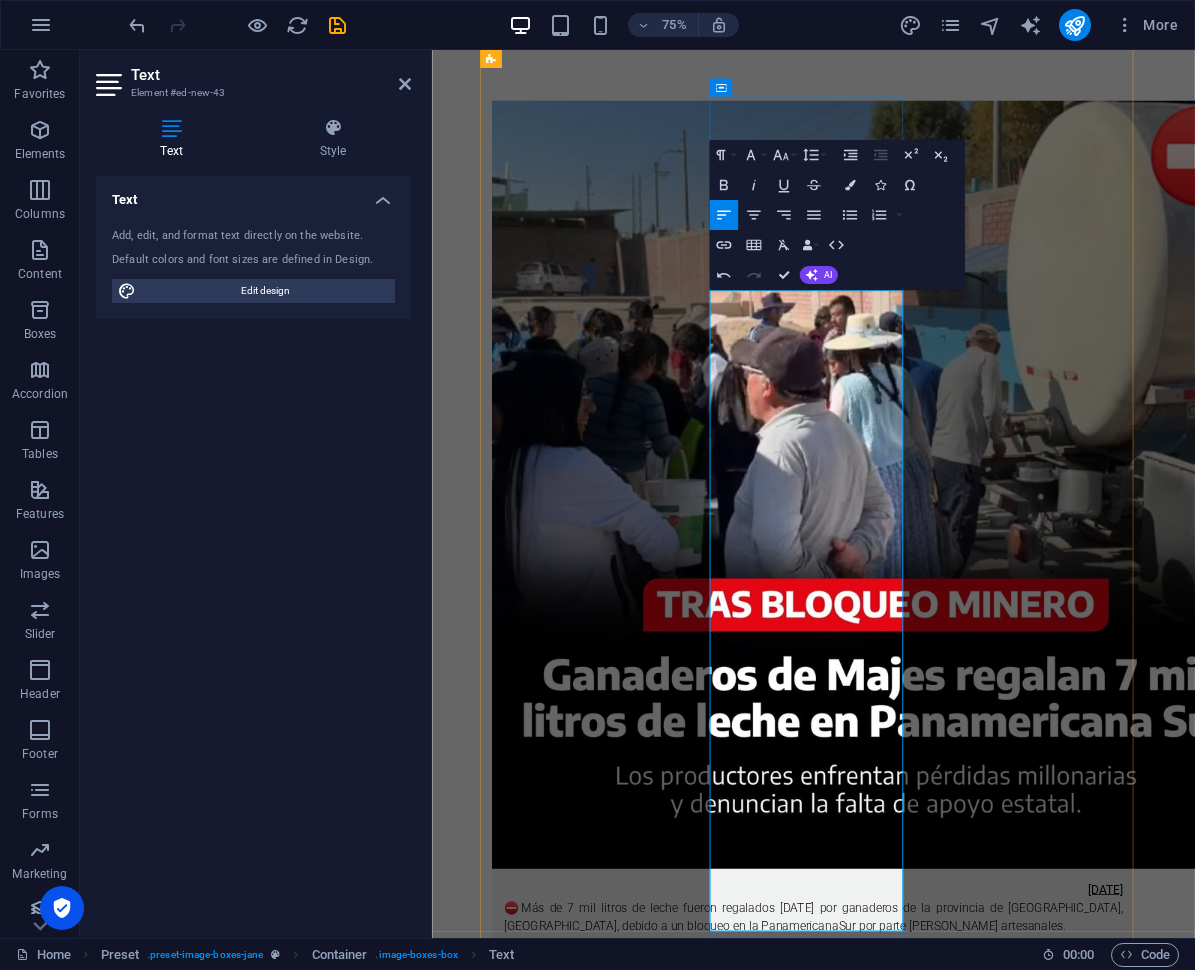 click on "La Corte Superior de Justicia suspendió por seis meses al cirujano plástico [PERSON_NAME], conocido como [PERSON_NAME], tras ser denunciado por mala praxis en los casos de la diseñadora [PERSON_NAME] y la cantante folclórica ‘[PERSON_NAME]’." at bounding box center (940, 2602) 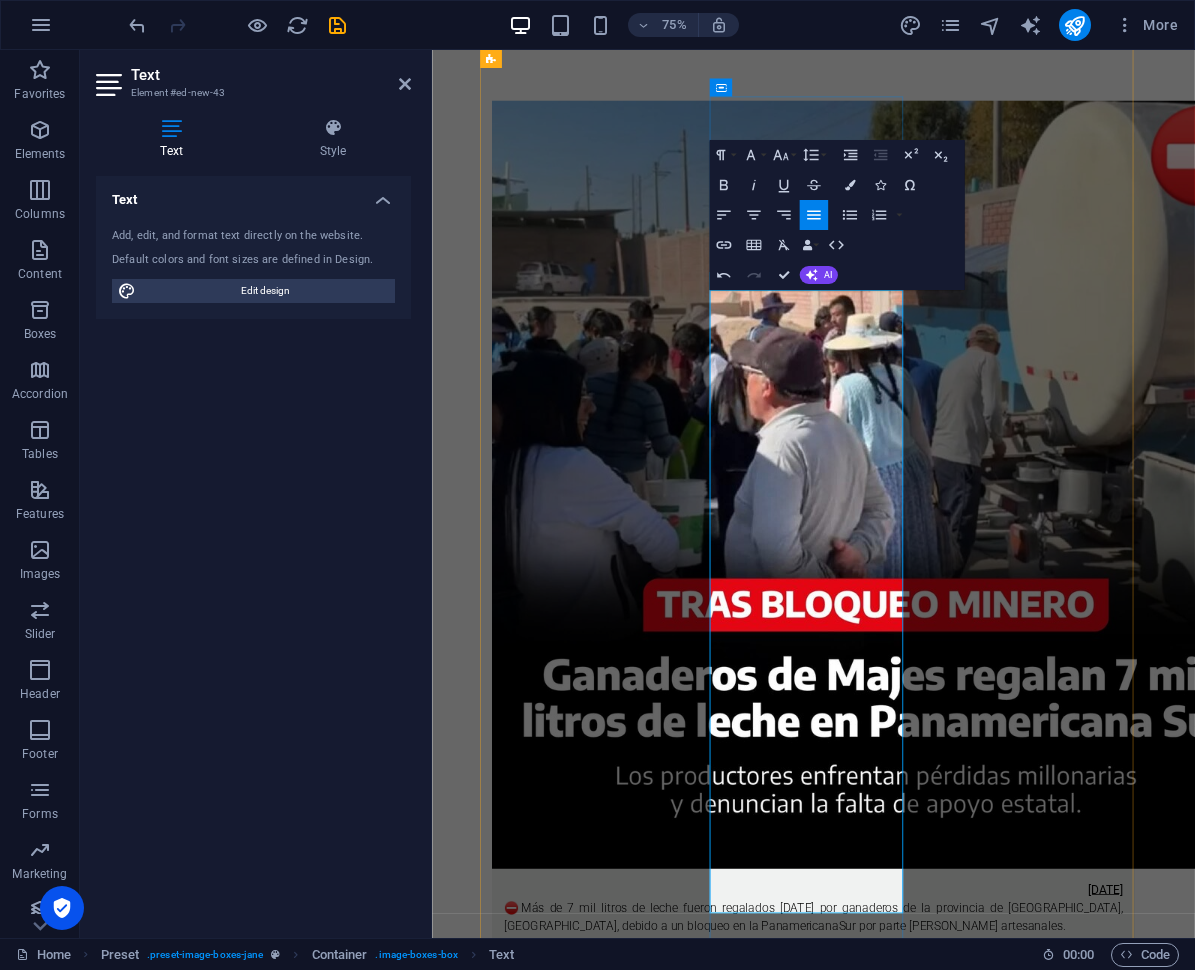 click on "[DATE] ⛔La Corte Superior de Justicia suspendió por seis meses al cirujano plástico [PERSON_NAME], conocido como [PERSON_NAME], tras ser denunciado por mala praxis en los casos de la diseñadora [PERSON_NAME] y la cantante folclórica ‘[PERSON_NAME]’. La resolución judicial, emitida el [DATE], responde a una apelación del Ministerio Público para impedir que el médico continúe ejerciendo mientras dure la investigación. [PERSON_NAME] denunció haber recibido una sustancia equivocada durante un procedimiento estético, lo que le #causó daños irreversibles. “Esta suspensión es un primer paso, pero él no debería volver a ejercer”, expresó. Por su parte, el viudo de la ‘Muñequita [PERSON_NAME]’, [PERSON_NAME], exige justicia por la muerte de la [MEDICAL_DATA] artista, ocurrida tras una #[MEDICAL_DATA] que le causó [MEDICAL_DATA]. El [GEOGRAPHIC_DATA] ya registró la inhabilitación temporal [PERSON_NAME]." at bounding box center [940, 2654] 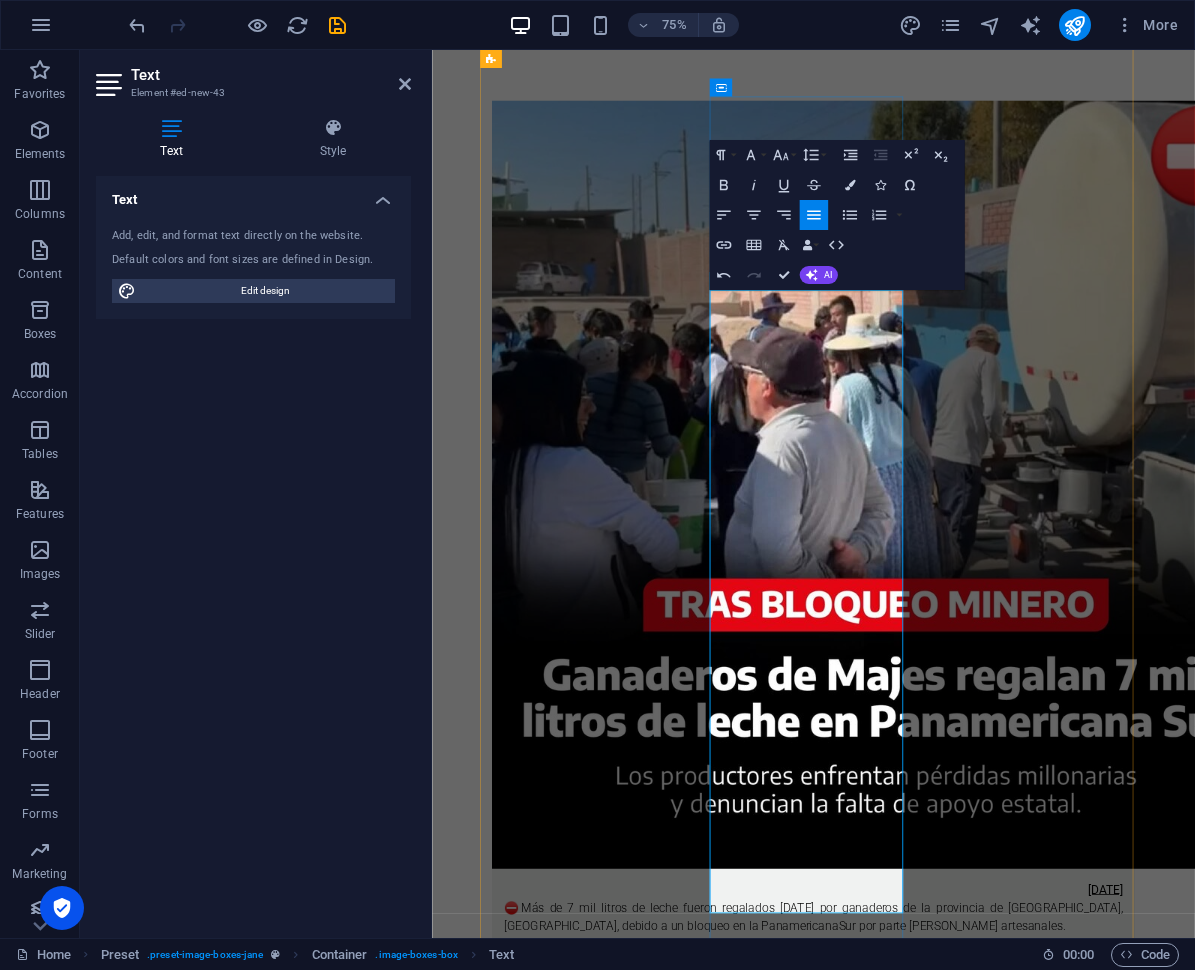 click on "[DATE] ⛔La Corte Superior de Justicia suspendió por seis meses al cirujano plástico [PERSON_NAME], conocido como [PERSON_NAME], tras ser denunciado por mala praxis en los casos de la diseñadora [PERSON_NAME] y la cantante folclórica ‘[PERSON_NAME]’.La resolución judicial, emitida el [DATE], responde a una apelación del Ministerio Público para impedir que el médico continúe ejerciendo mientras dure la investigación. [PERSON_NAME] denunció haber recibido una sustancia equivocada durante un procedimiento estético, lo que le #causó daños irreversibles. “Esta suspensión es un primer paso, pero él no debería volver a ejercer”, expresó. Por su parte, el viudo de la ‘Muñequita [PERSON_NAME]’, [PERSON_NAME], exige justicia por la muerte de la [MEDICAL_DATA] artista, ocurrida tras una #[MEDICAL_DATA] que le causó [MEDICAL_DATA]. El [GEOGRAPHIC_DATA] ya registró la inhabilitación temporal [PERSON_NAME]." at bounding box center [940, 2654] 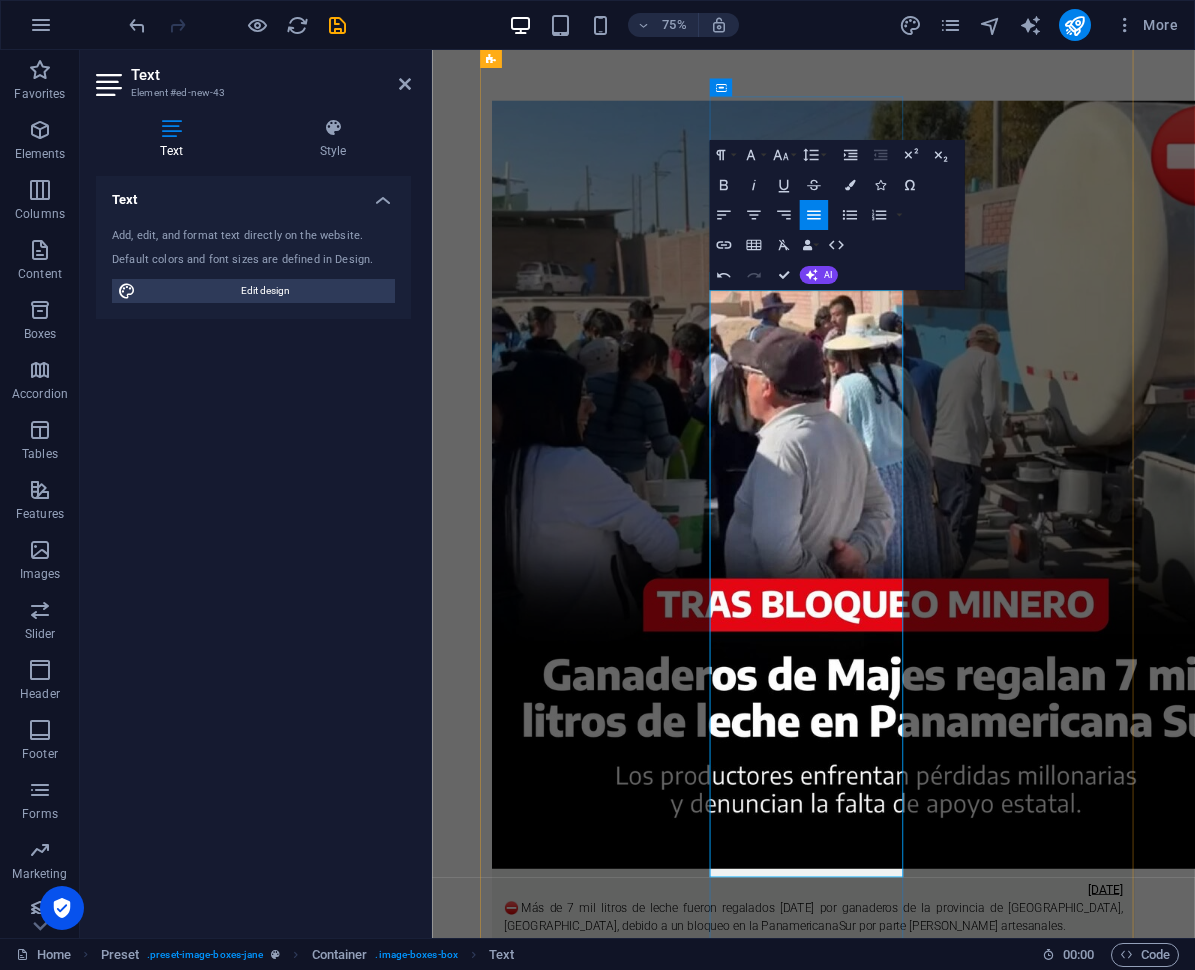 click on "⛔La Corte Superior de Justicia suspendió por seis meses al cirujano plástico [PERSON_NAME], conocido como [PERSON_NAME], tras ser denunciado por mala praxis en los casos de la diseñadora [PERSON_NAME] y la cantante folclórica ‘[PERSON_NAME]’.La resolución judicial, emitida el [DATE], responde a una apelación del Ministerio Público para impedir que el médico continúe ejerciendo mientras dure la investigación. [PERSON_NAME] denunció haber recibido una sustancia equivocada durante un procedimiento estético, lo que le #causó daños irreversibles. “Esta suspensión es un primer paso, pero él no debería volver a ejercer”, expresó.Por su parte, el viudo de la ‘Muñequita [PERSON_NAME]’, [PERSON_NAME], exige justicia por la muerte de la [MEDICAL_DATA] artista, ocurrida tras una #[MEDICAL_DATA] que le causó [MEDICAL_DATA]. El [GEOGRAPHIC_DATA] ya registró la inhabilitación temporal [PERSON_NAME]." at bounding box center [940, 2650] 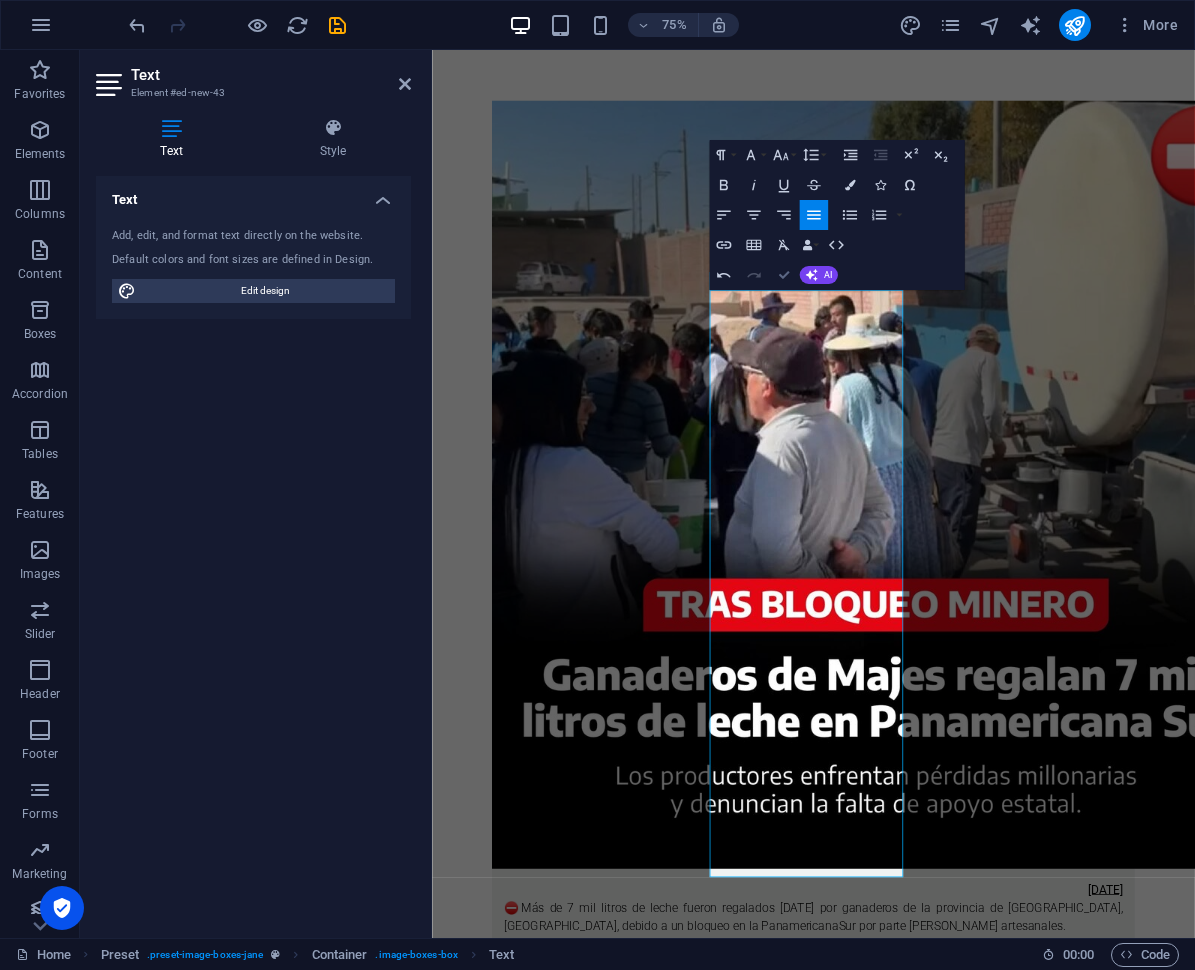 drag, startPoint x: 781, startPoint y: 278, endPoint x: 728, endPoint y: 45, distance: 238.95187 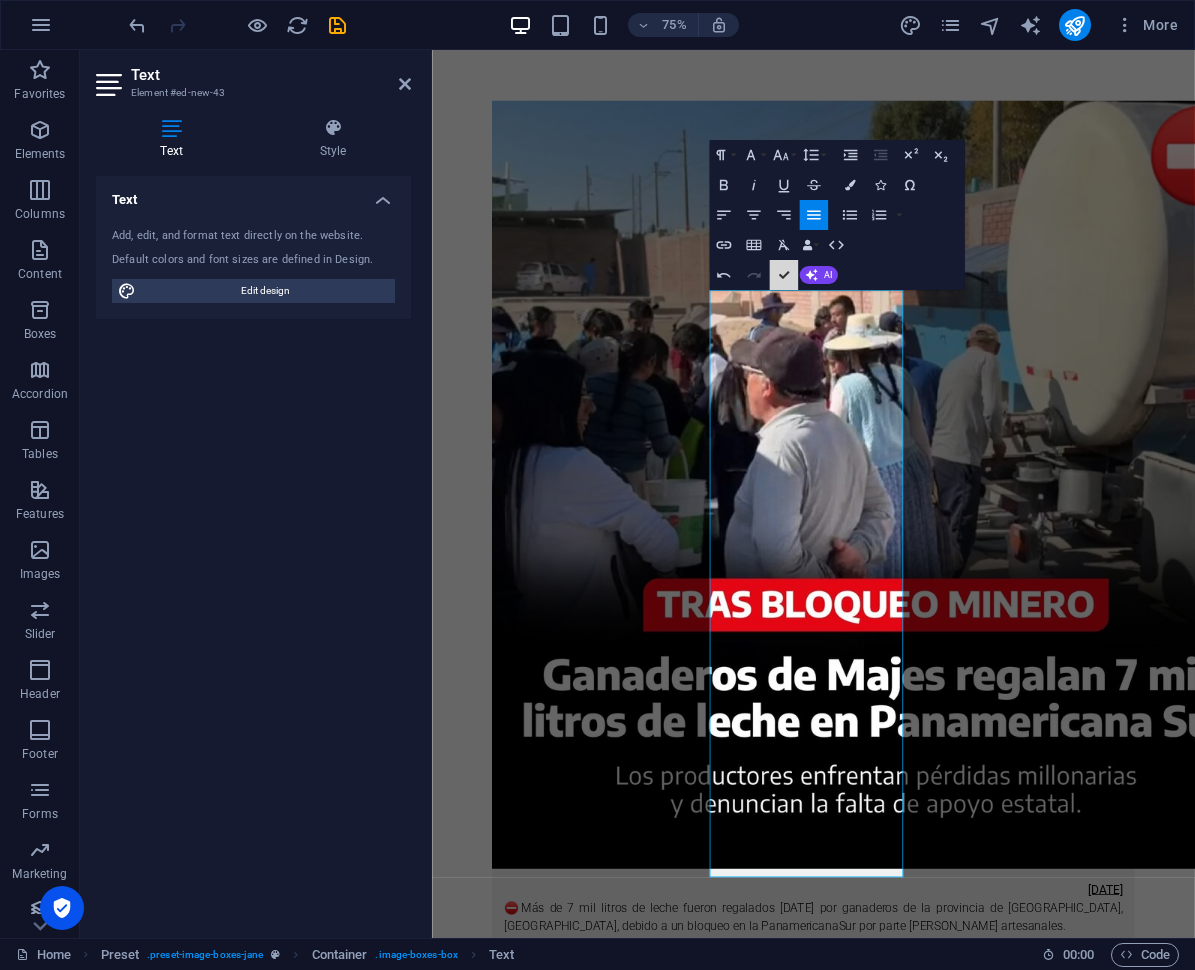 scroll, scrollTop: 610, scrollLeft: 0, axis: vertical 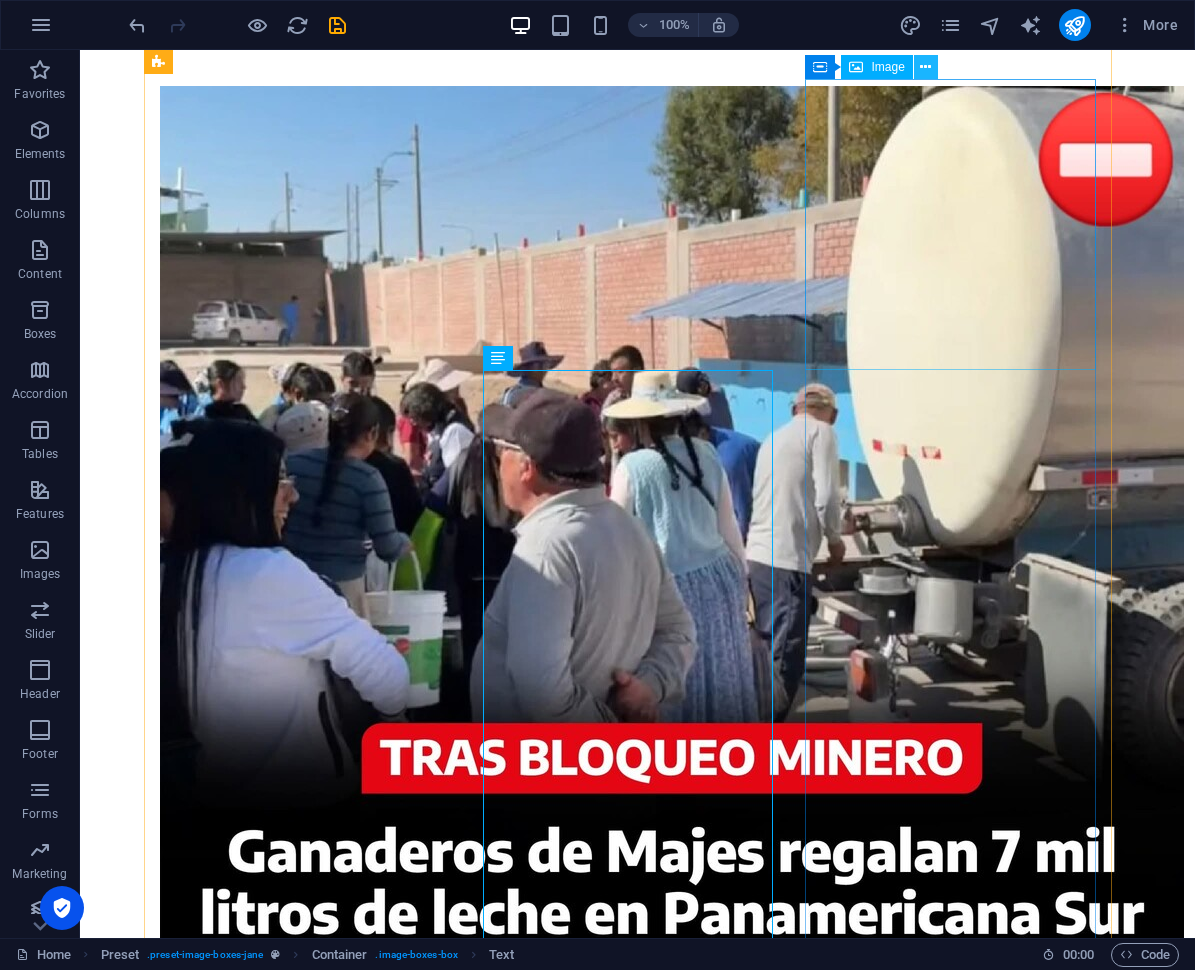 click at bounding box center [926, 67] 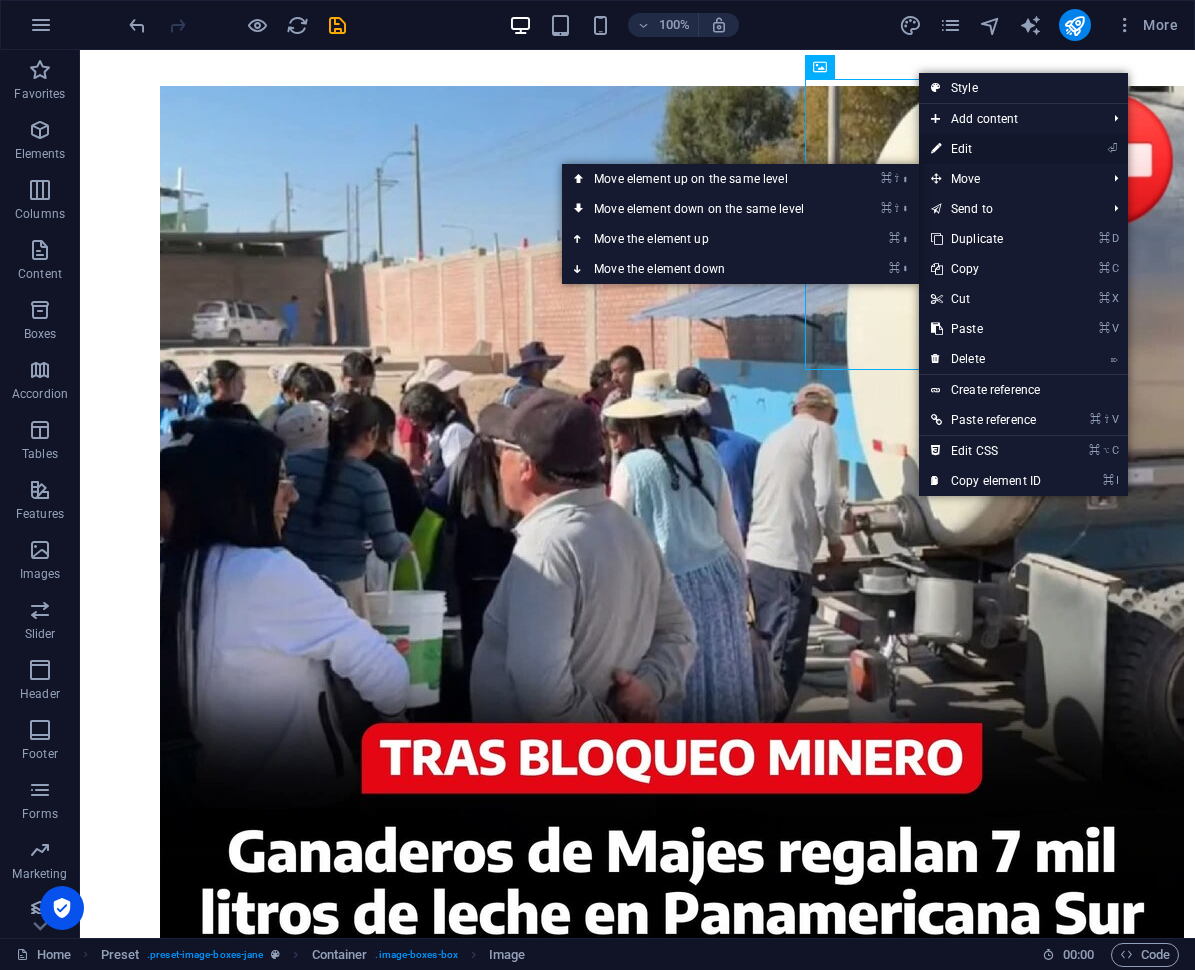 click on "⏎  Edit" at bounding box center [986, 149] 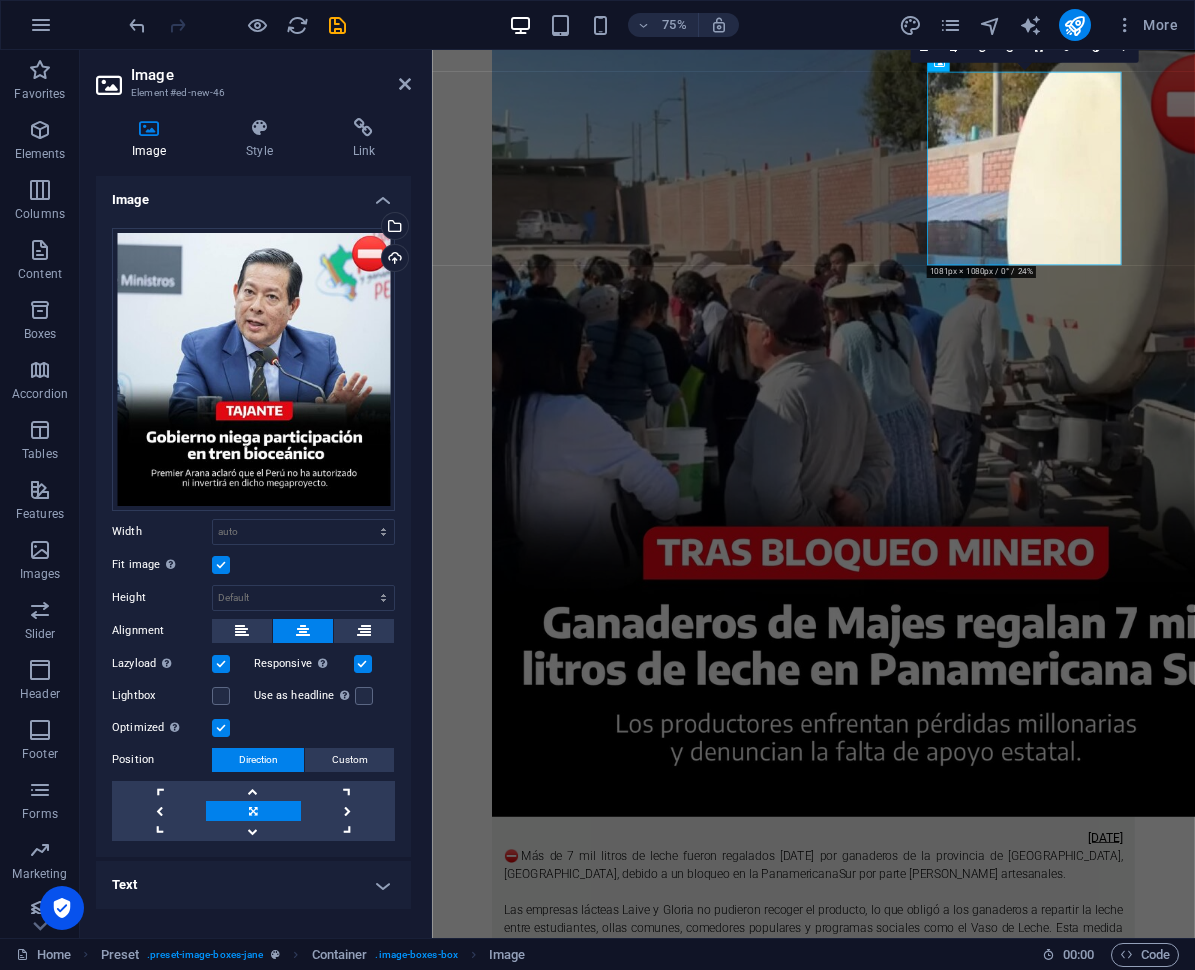 scroll, scrollTop: 573, scrollLeft: 0, axis: vertical 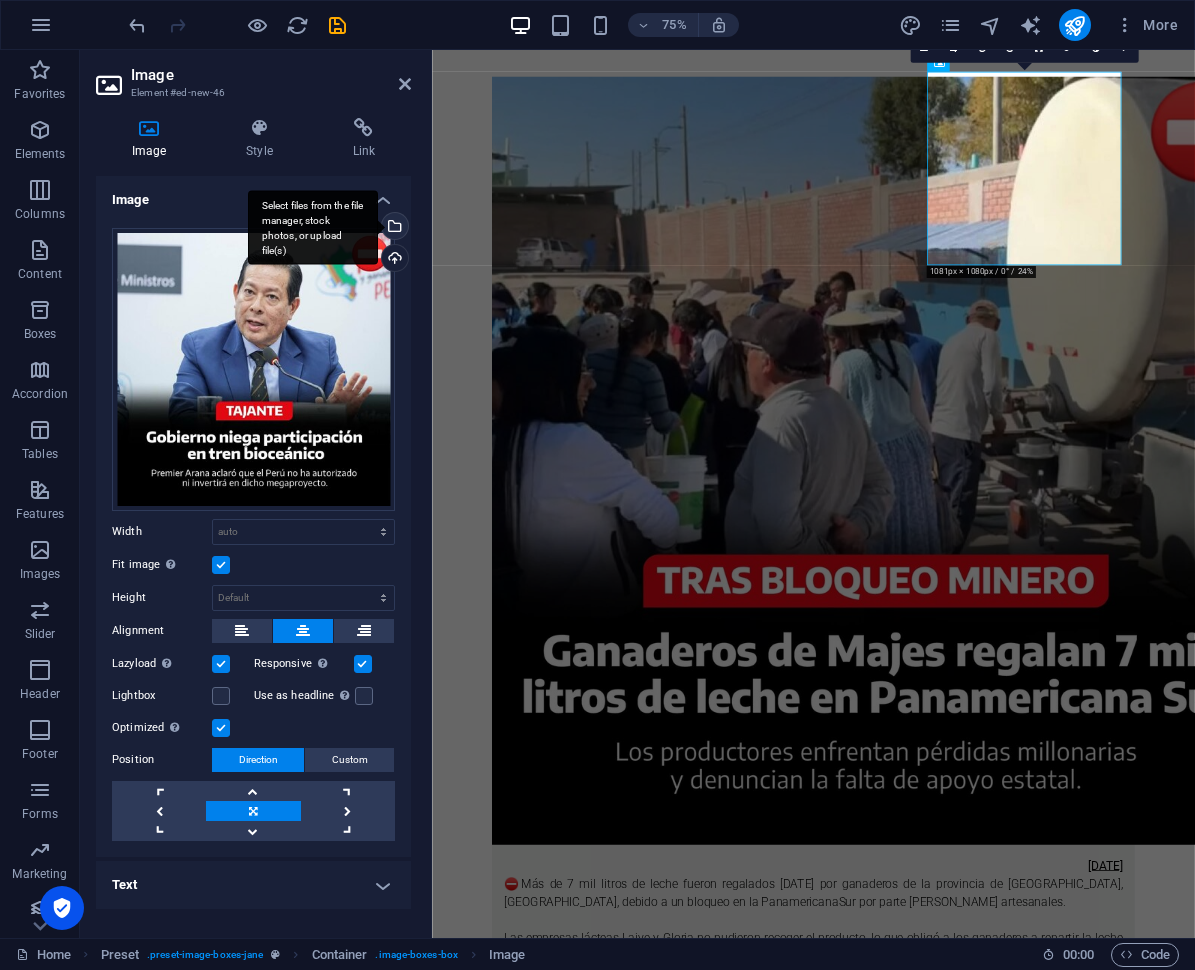 click on "Select files from the file manager, stock photos, or upload file(s)" at bounding box center [313, 227] 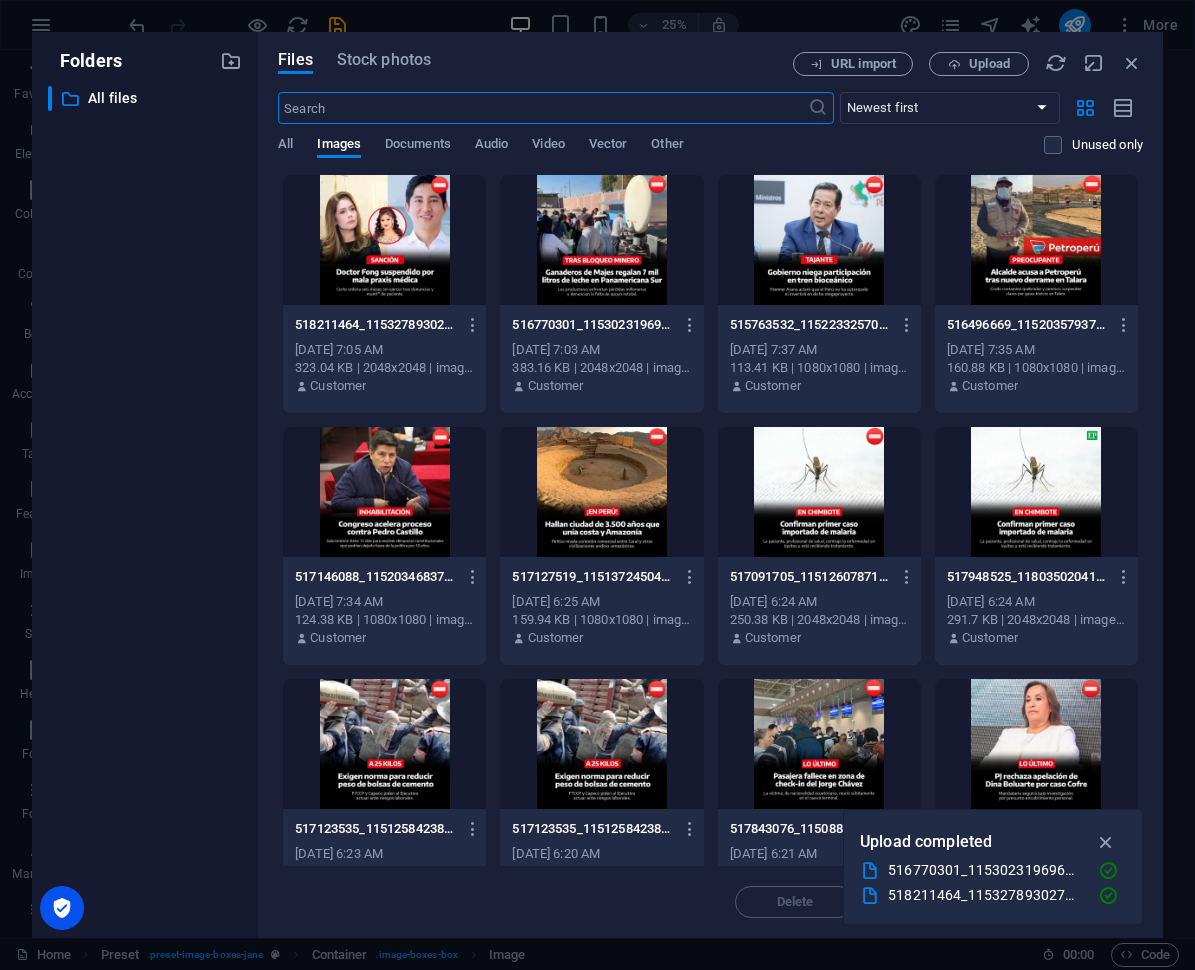 scroll, scrollTop: 602, scrollLeft: 0, axis: vertical 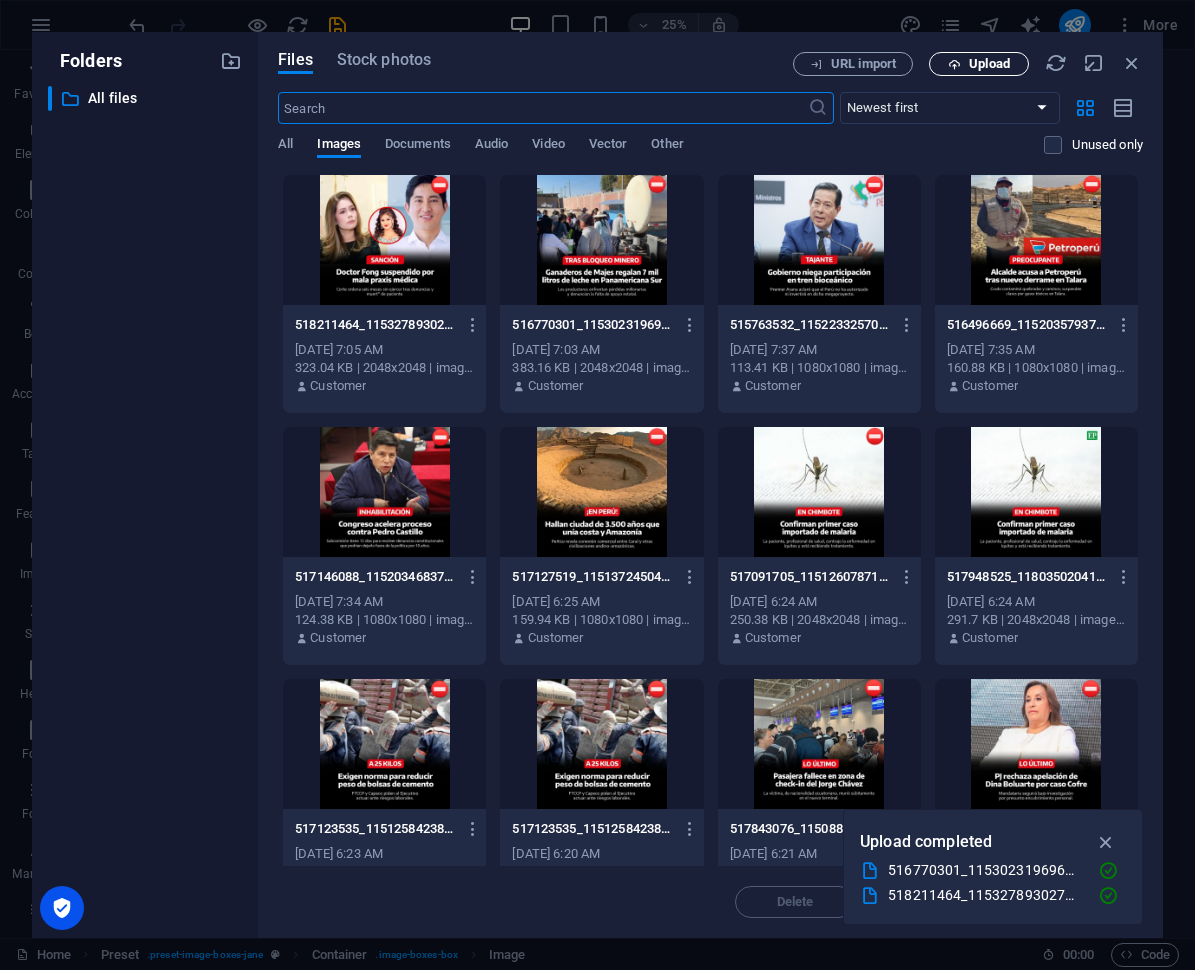 click on "Upload" at bounding box center (989, 64) 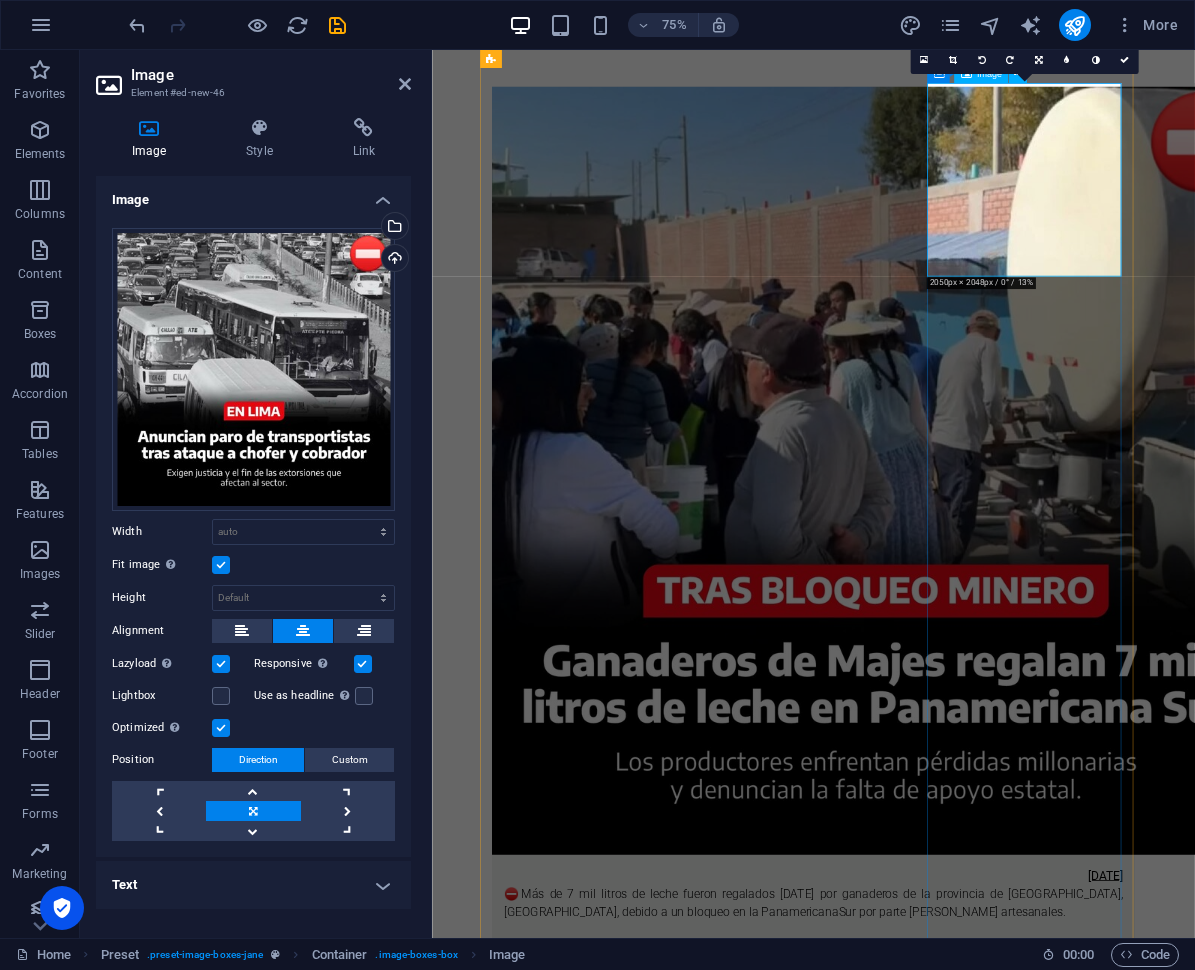 scroll, scrollTop: 558, scrollLeft: 0, axis: vertical 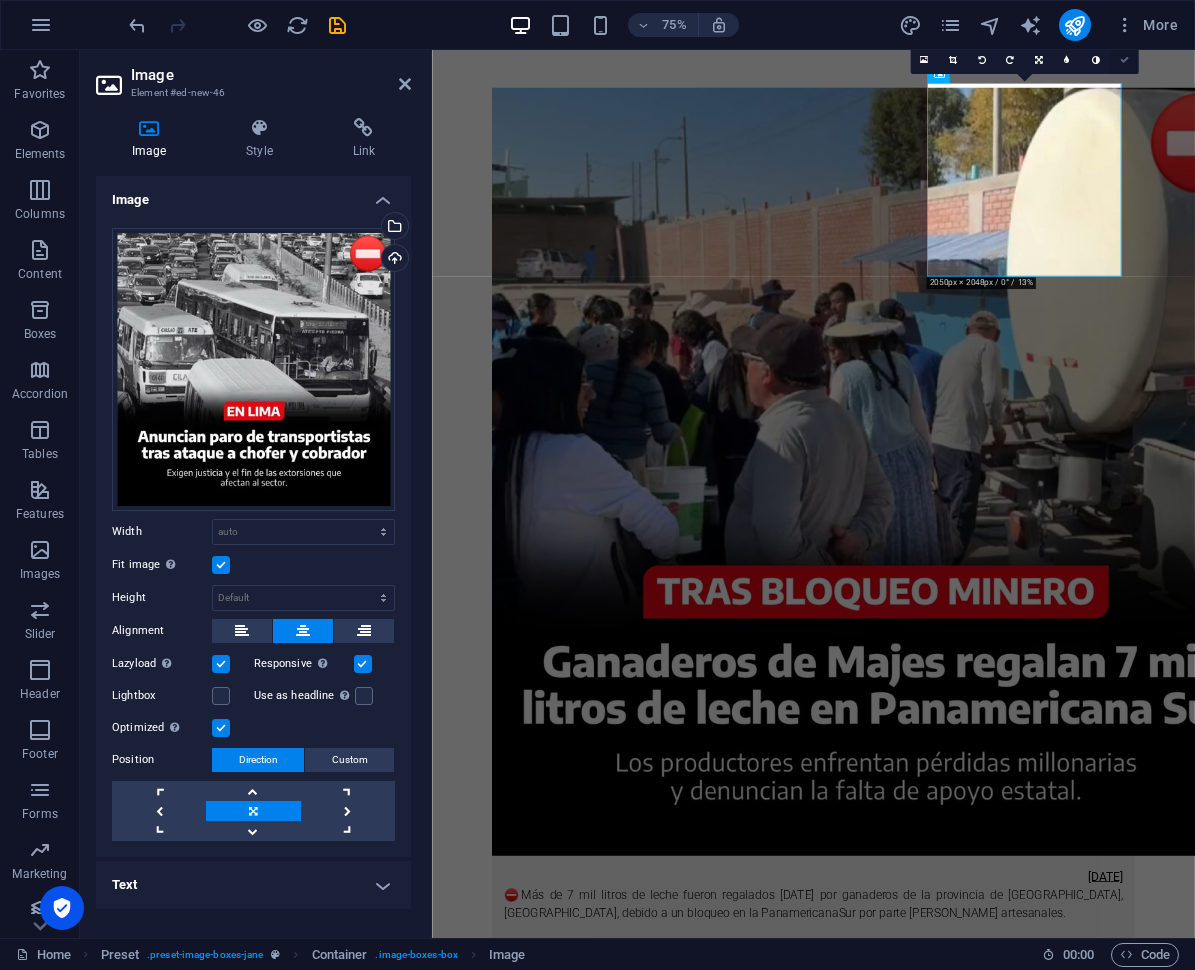 click at bounding box center (1124, 60) 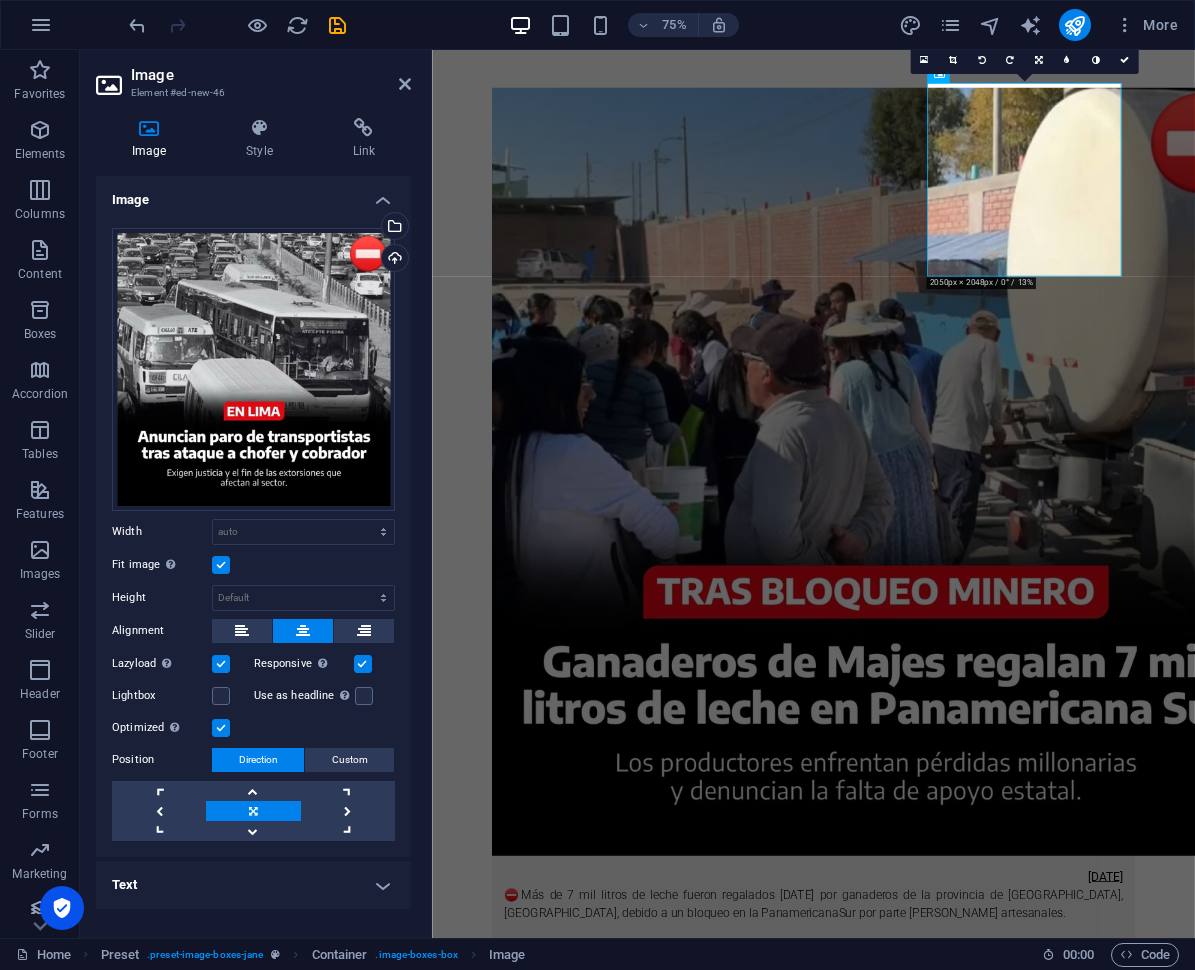 scroll, scrollTop: 595, scrollLeft: 0, axis: vertical 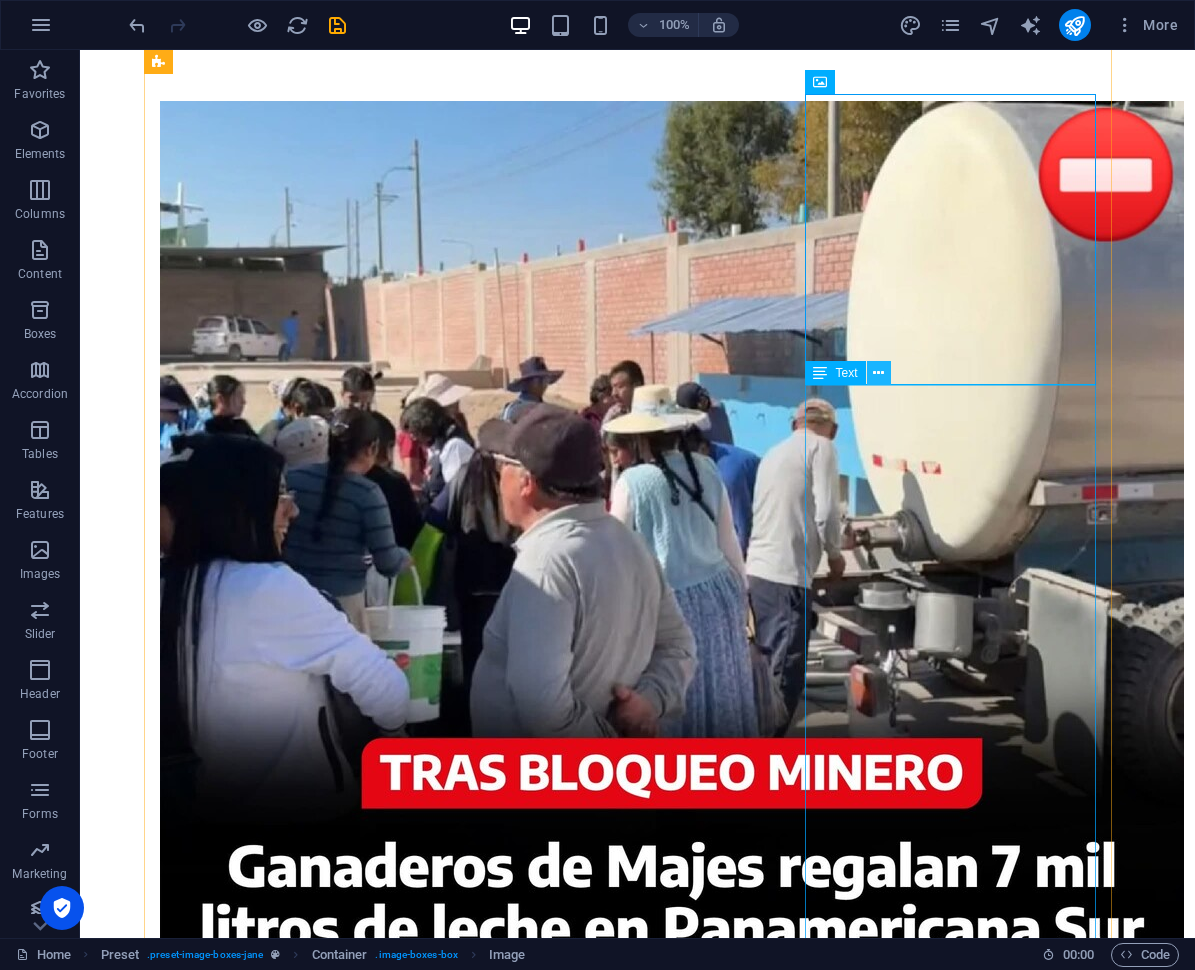 click at bounding box center [878, 373] 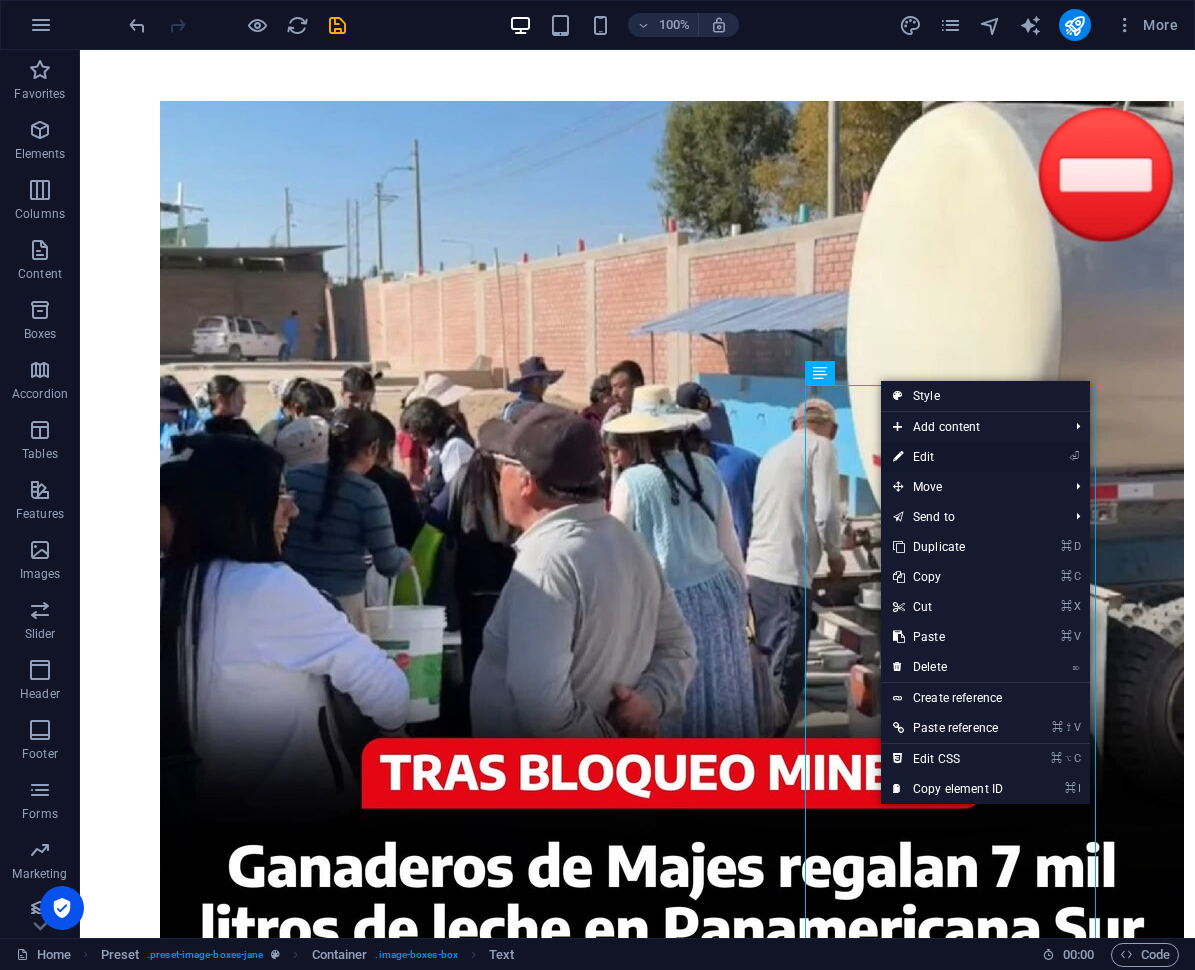 click on "⏎  Edit" at bounding box center [948, 457] 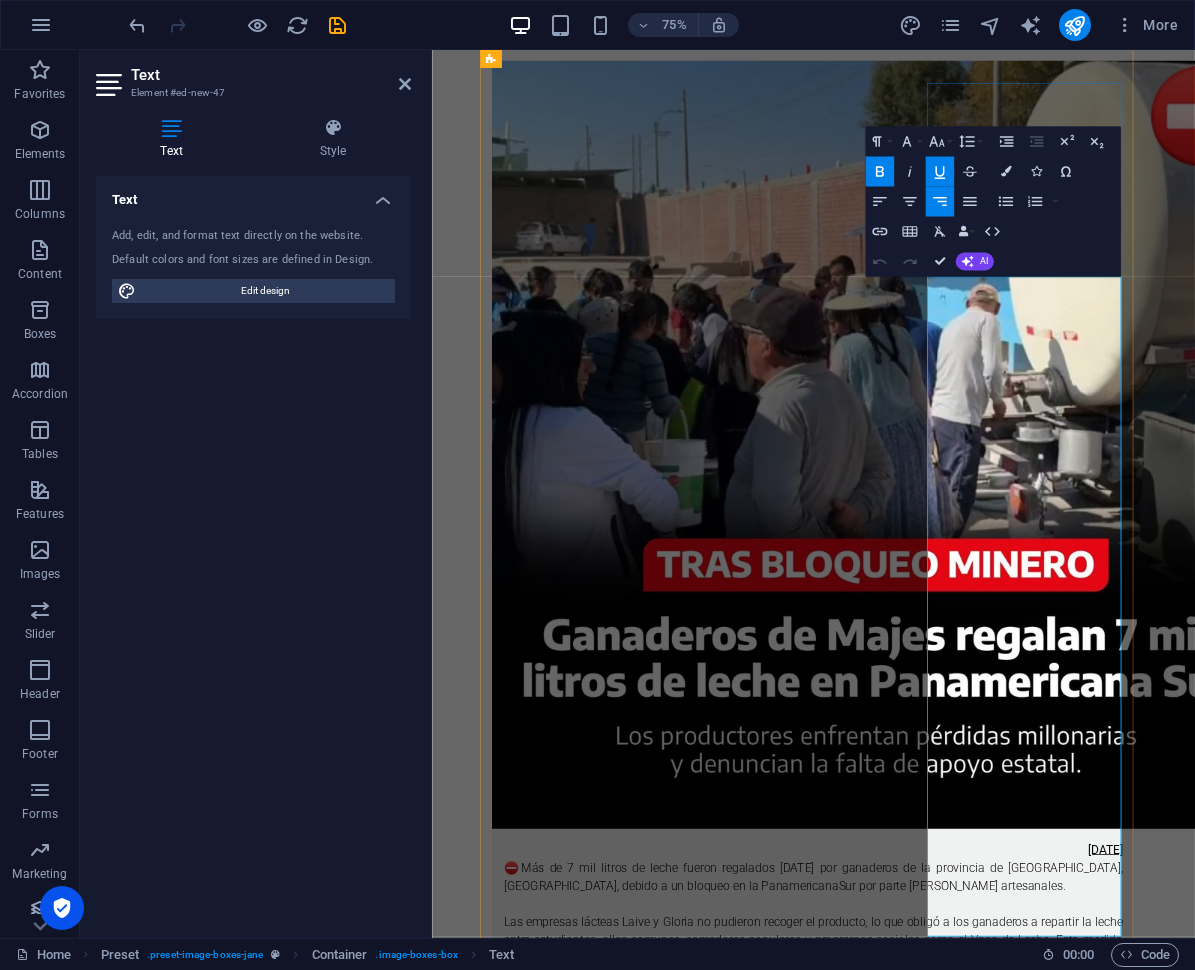 scroll, scrollTop: 558, scrollLeft: 0, axis: vertical 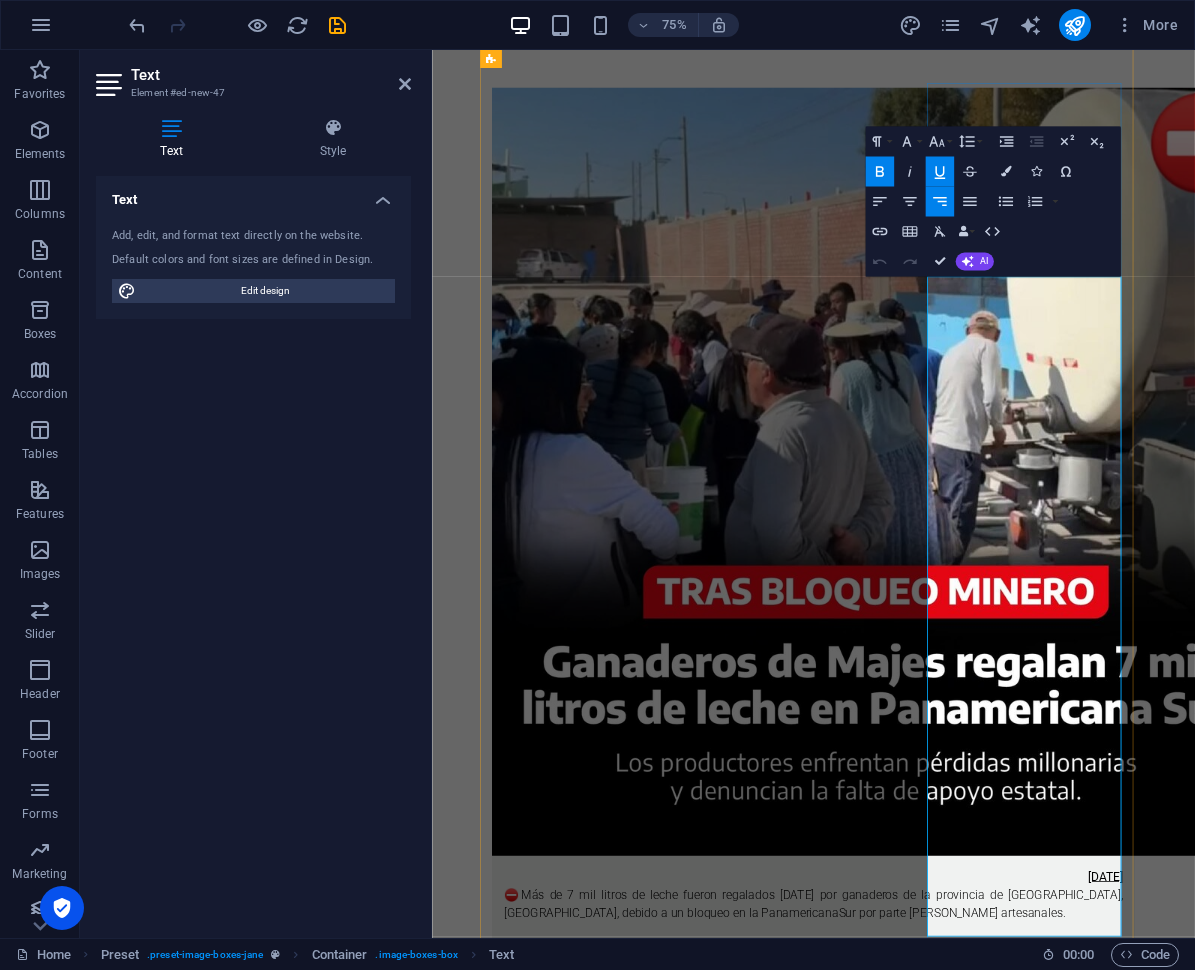 click on "[DATE]" at bounding box center (1329, 3864) 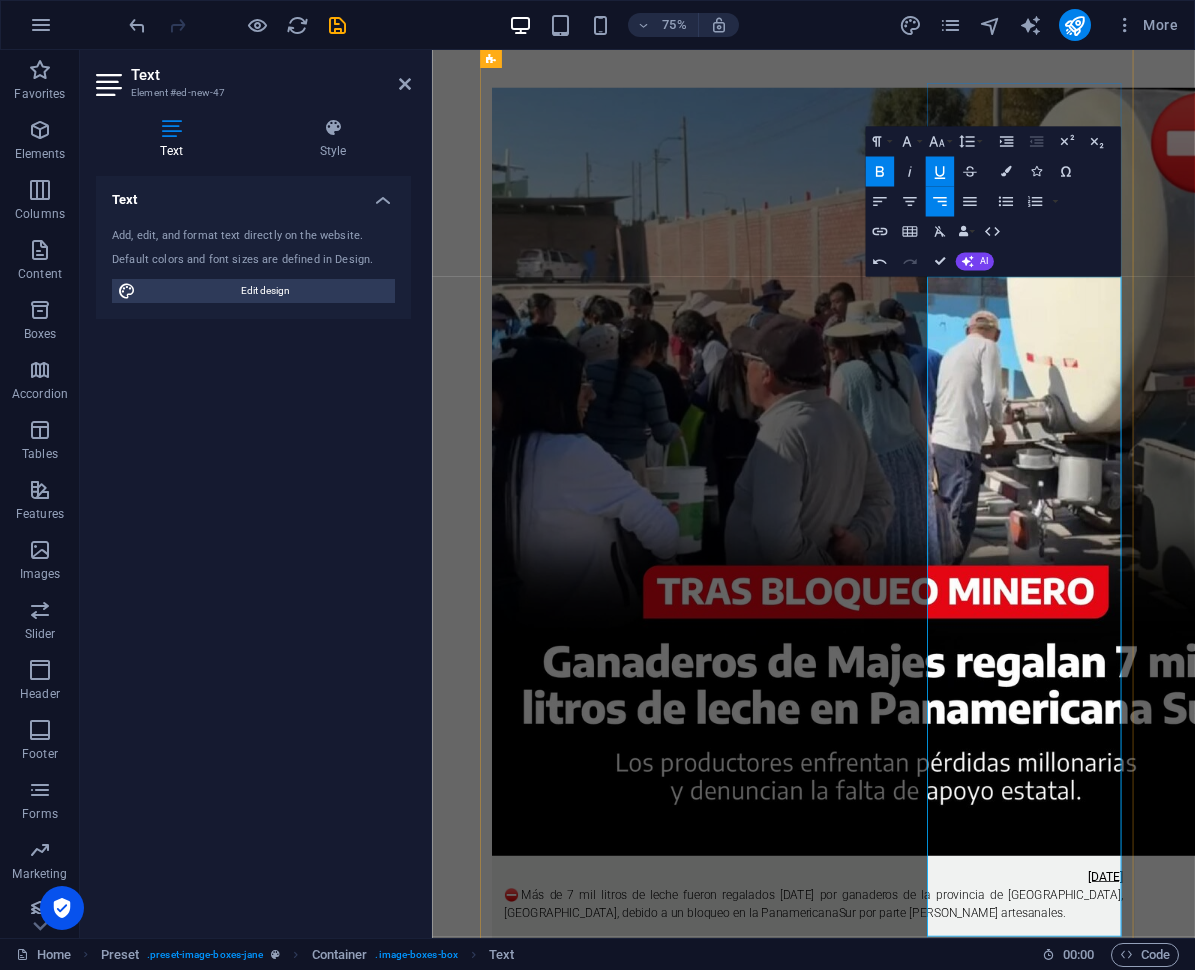 type 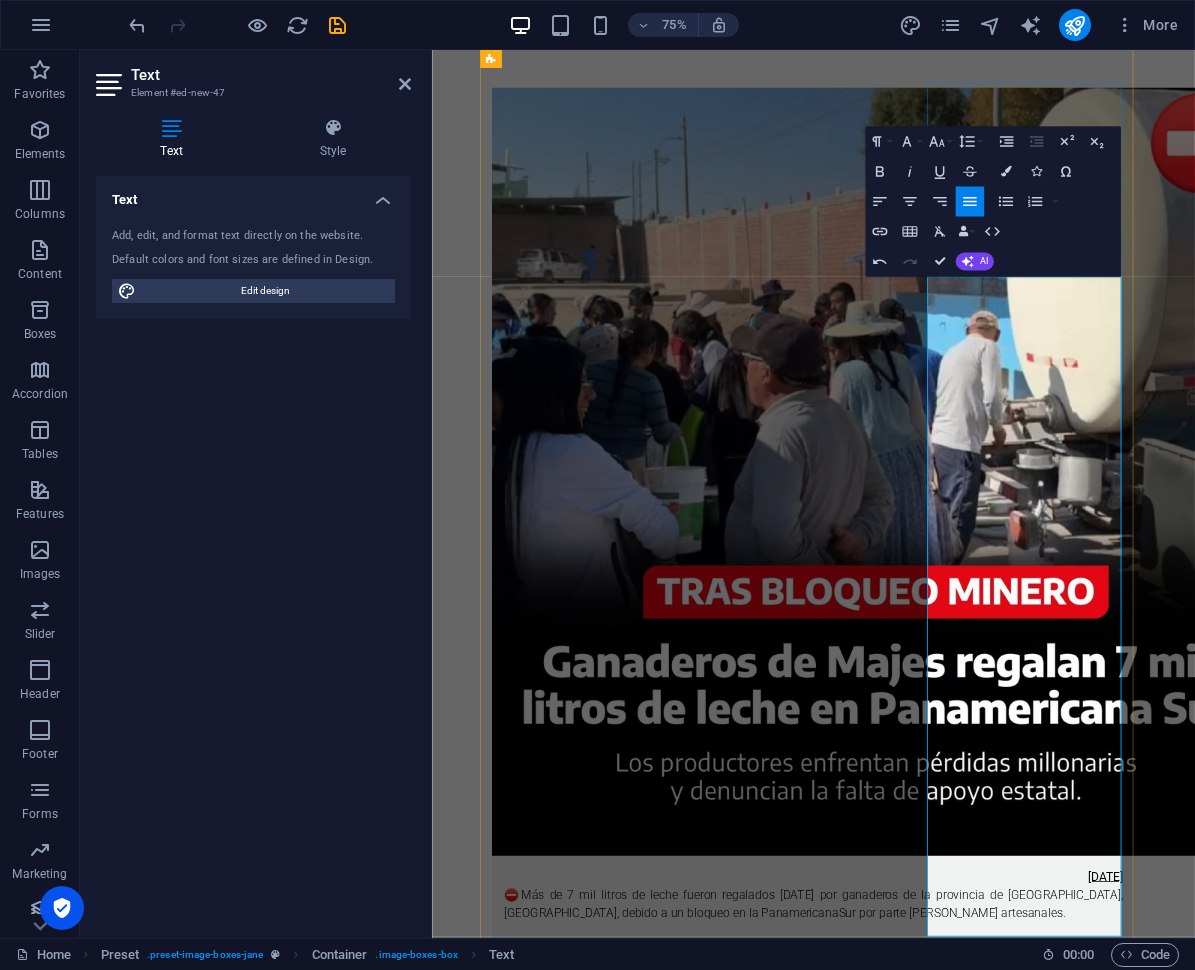 drag, startPoint x: 1131, startPoint y: 408, endPoint x: 1232, endPoint y: 965, distance: 566.083 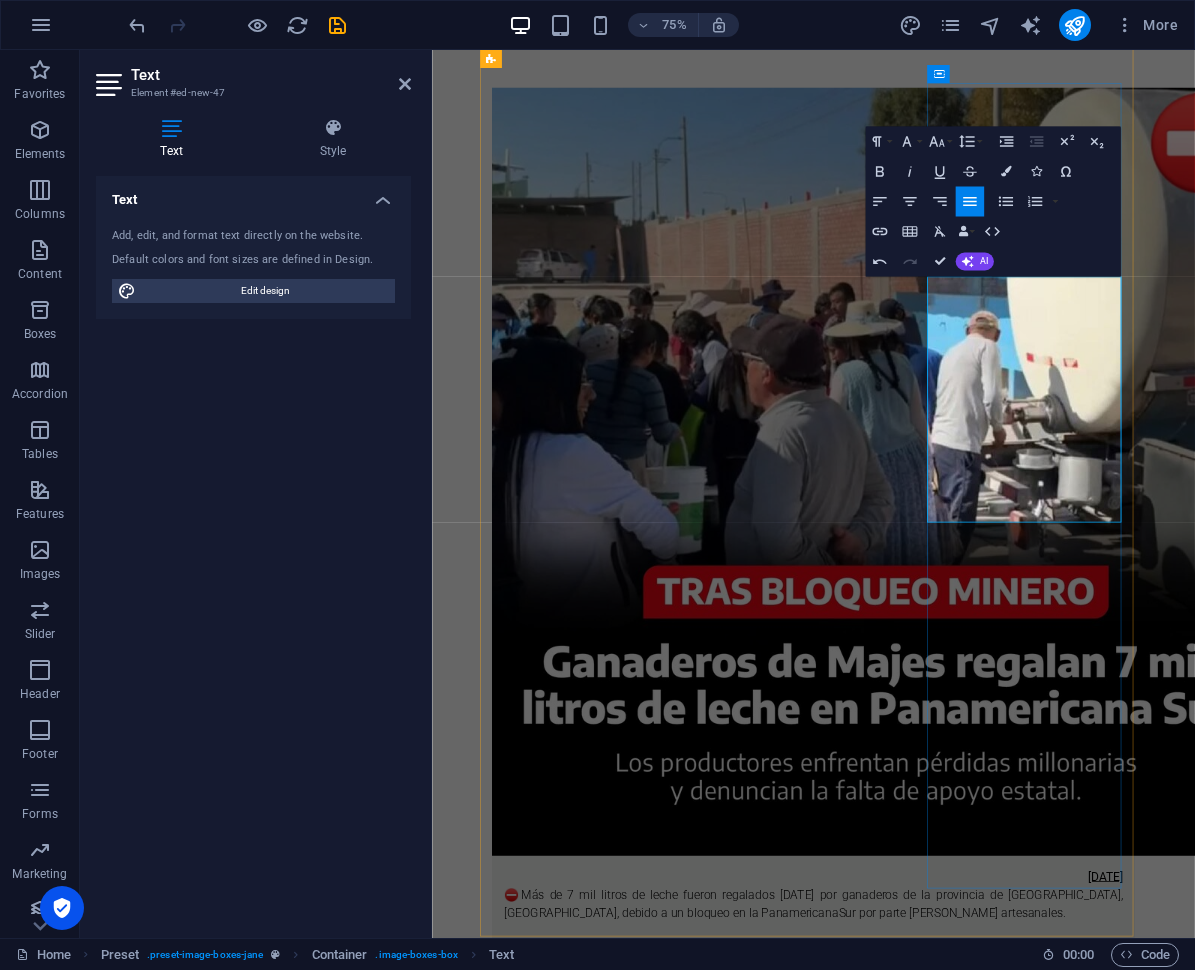 drag, startPoint x: 1178, startPoint y: 640, endPoint x: 1122, endPoint y: 406, distance: 240.60756 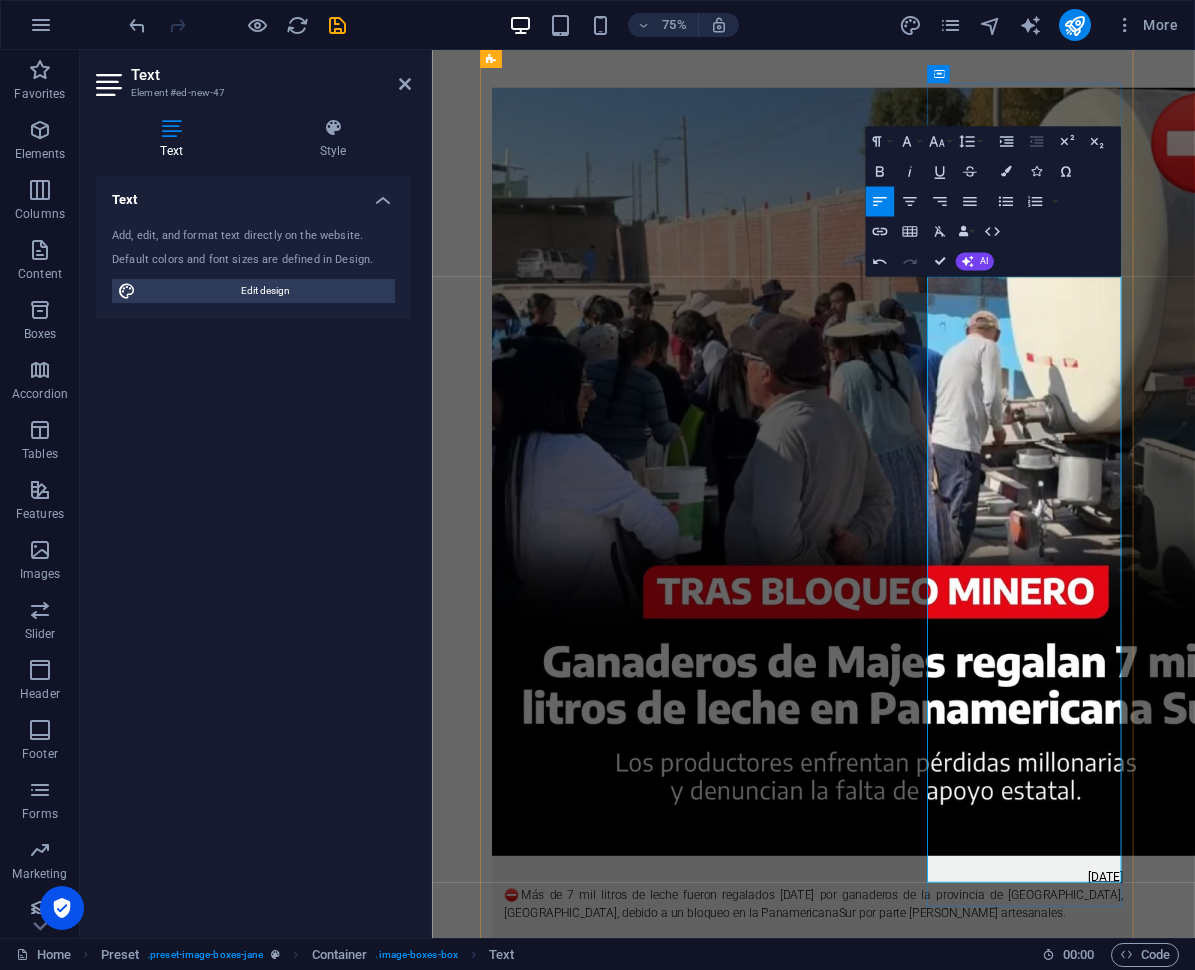 click on "La muert* de un chofer y su cobrador en Carabayllo a manos de sicarios ha generado gran indignación en el sector del transporte. En respuesta, los transportistas han convocado a un paro nacional para los días [DATE] y [DATE], exigiendo justicia por estos homicidi*s y el fin de las extorsiones que amenazan a los trabajadores del sector." at bounding box center (940, 3937) 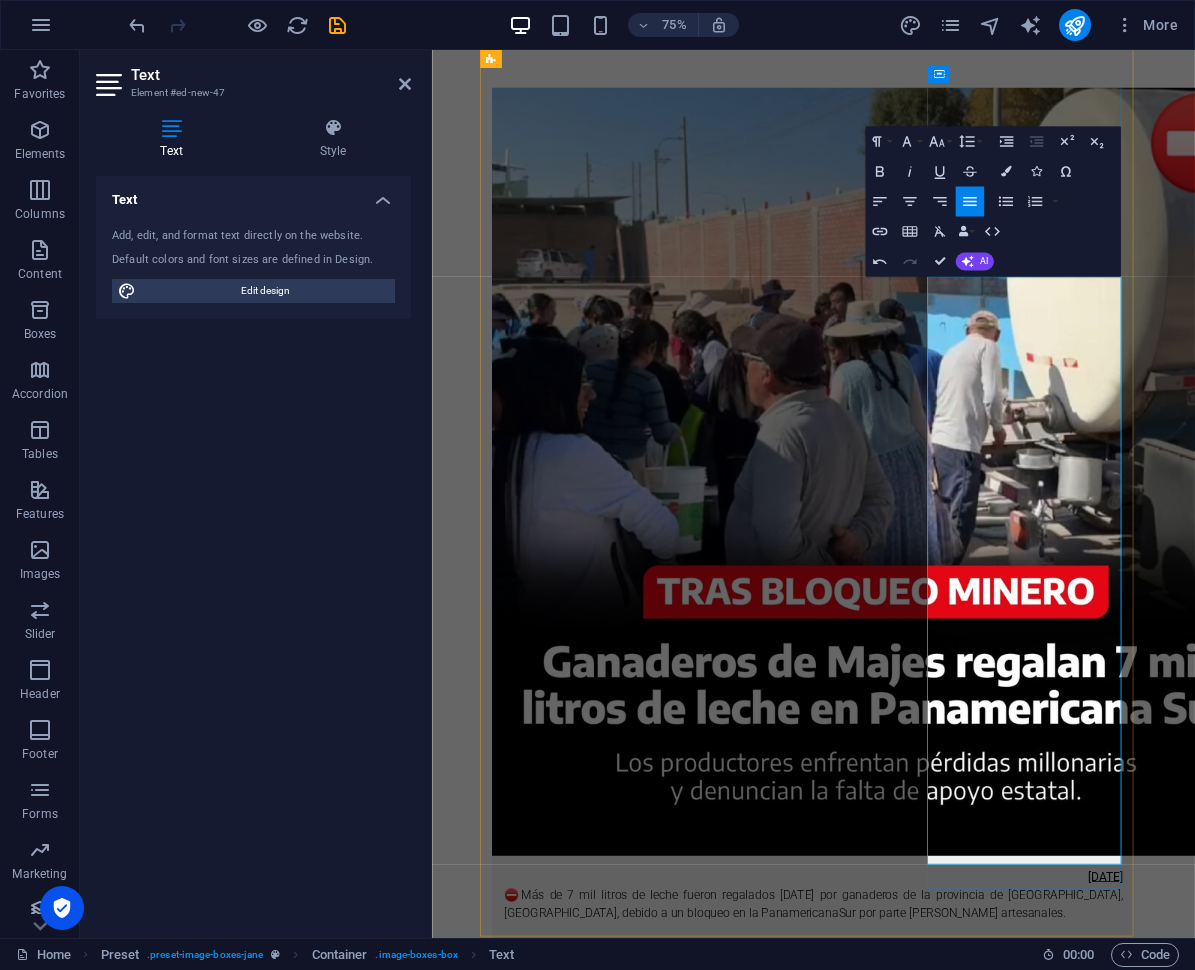 click on "⛔ La muert* de un chofer y su cobrador en [GEOGRAPHIC_DATA] a manos de sicarios ha generado gran indignación en el sector del transporte. En respuesta, los transportistas han convocado a un paro nacional para los días [DATE] y [DATE], exigiendo justicia por estos homicidi*s y el fin de las extorsiones que amenazan a los trabajadores del sector." at bounding box center (940, 3913) 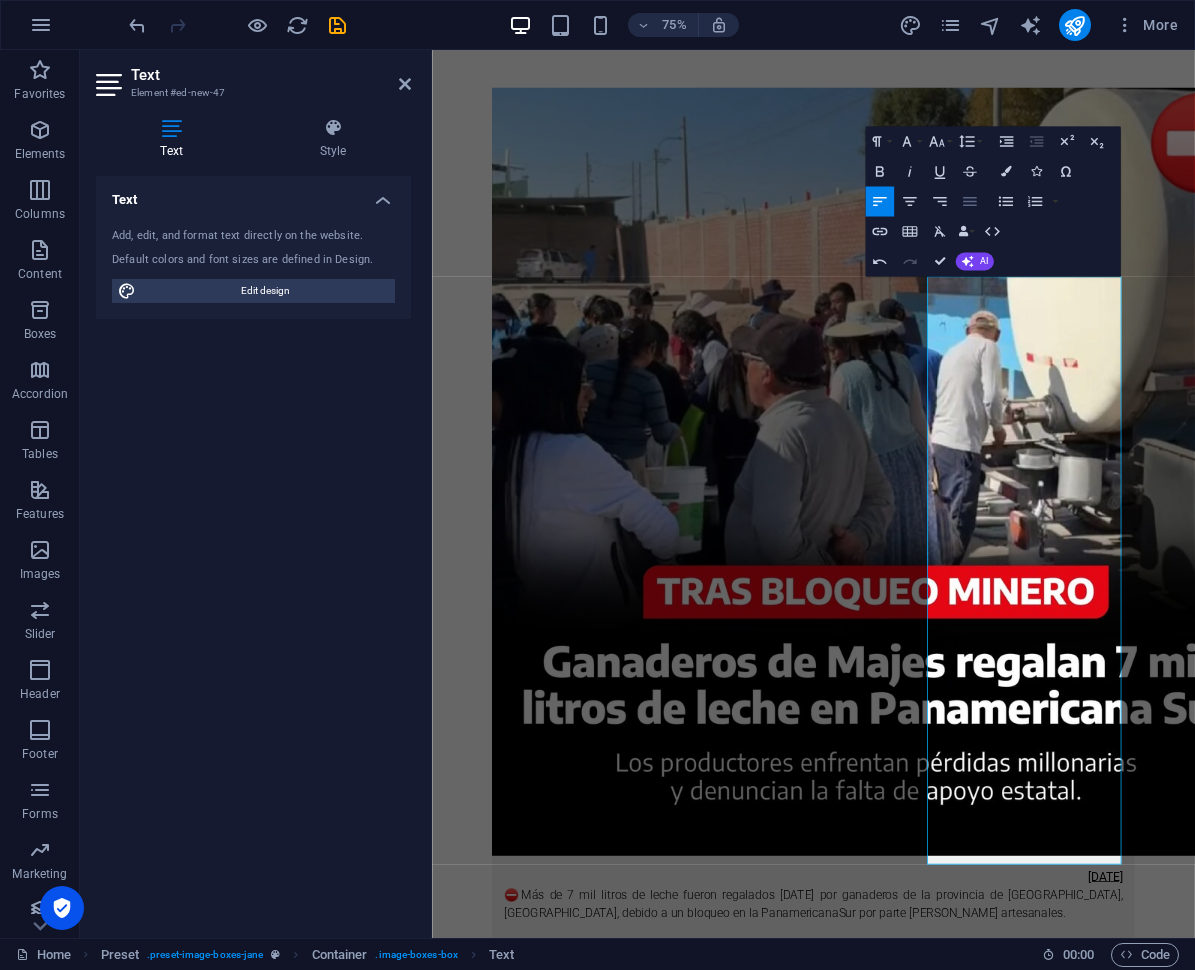 click 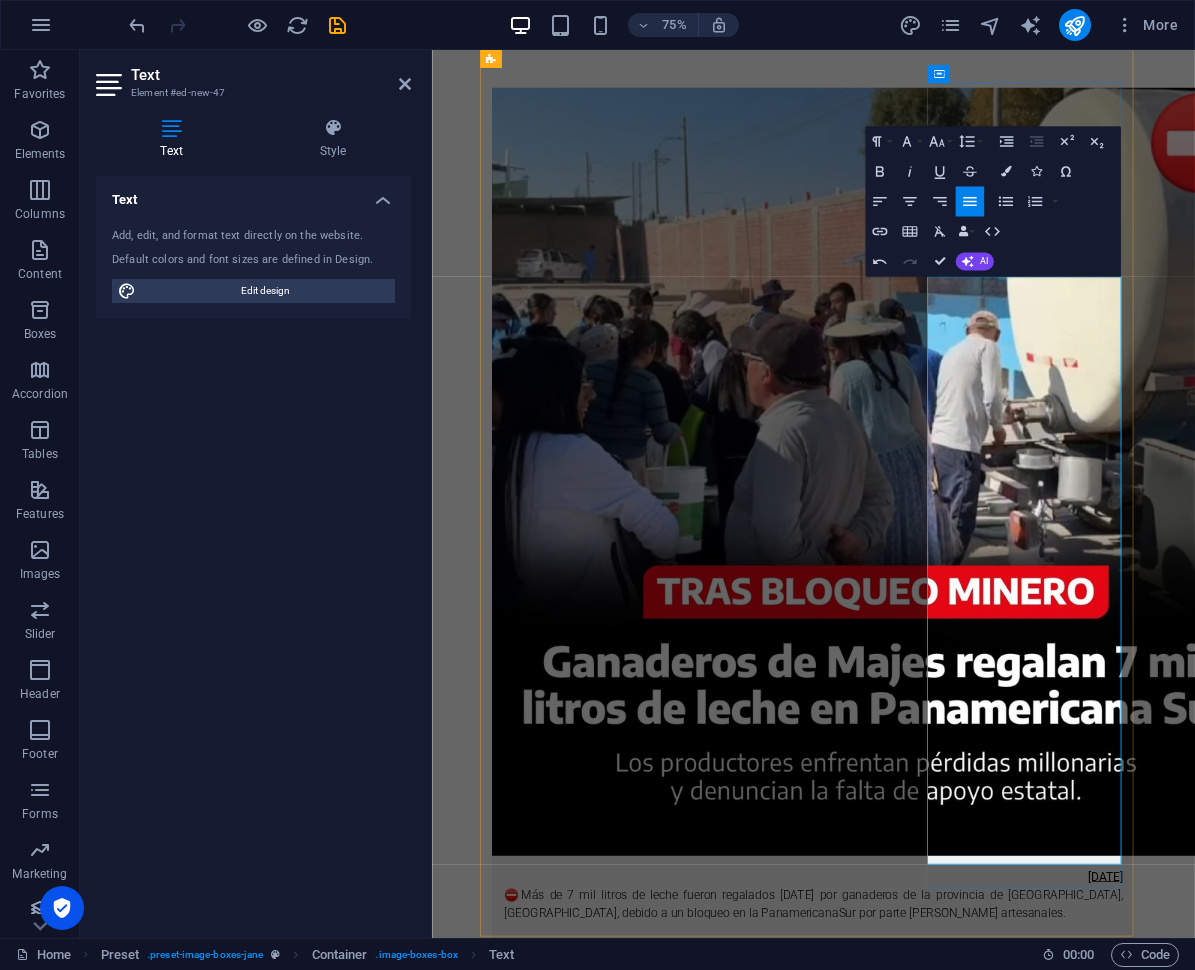 click on "Los transportistas piden una respuesta urgente para frenar la ola de violencia que afecta al sector y garantizar la seguridad de los trabajadores del transporte público." at bounding box center [940, 4045] 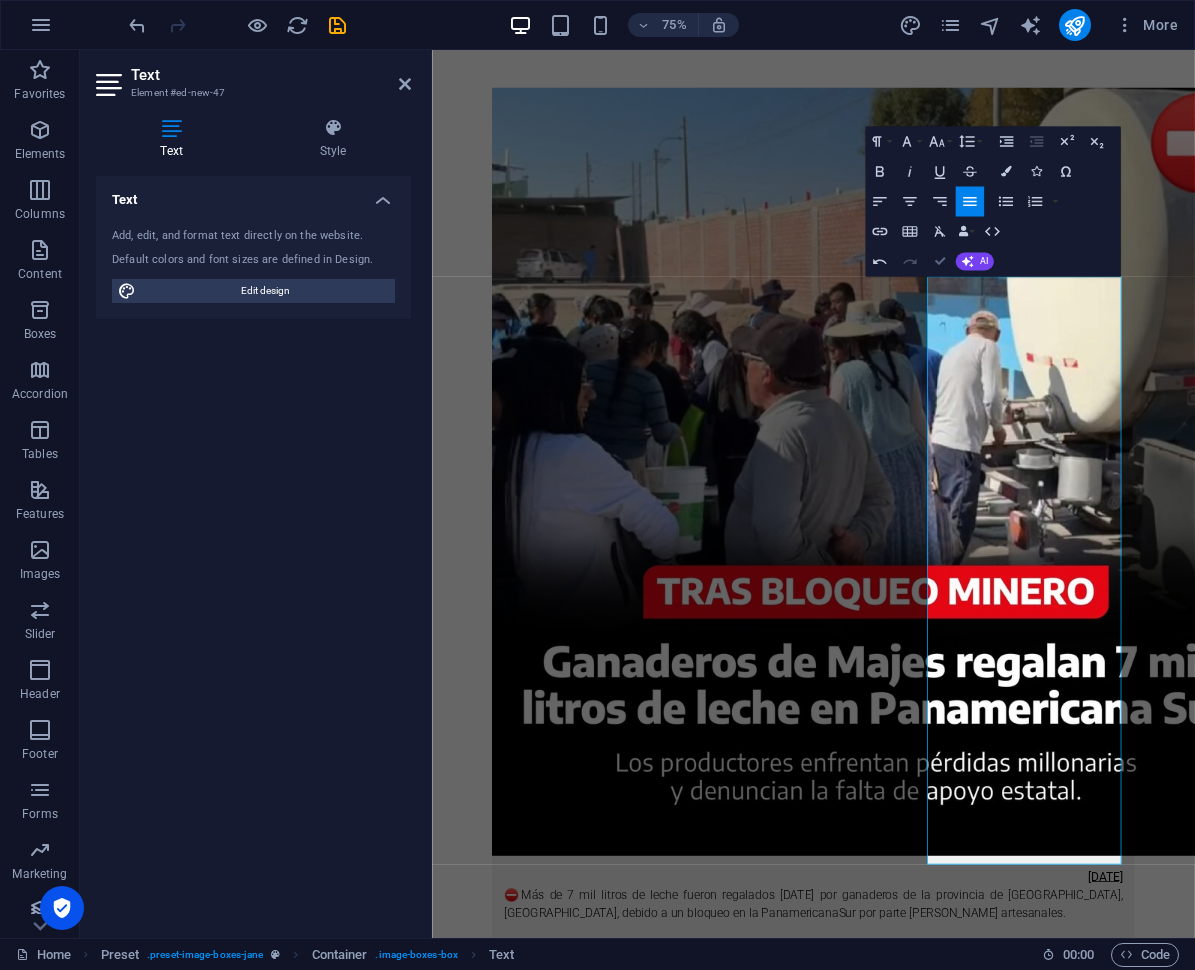 drag, startPoint x: 939, startPoint y: 263, endPoint x: 860, endPoint y: 213, distance: 93.49332 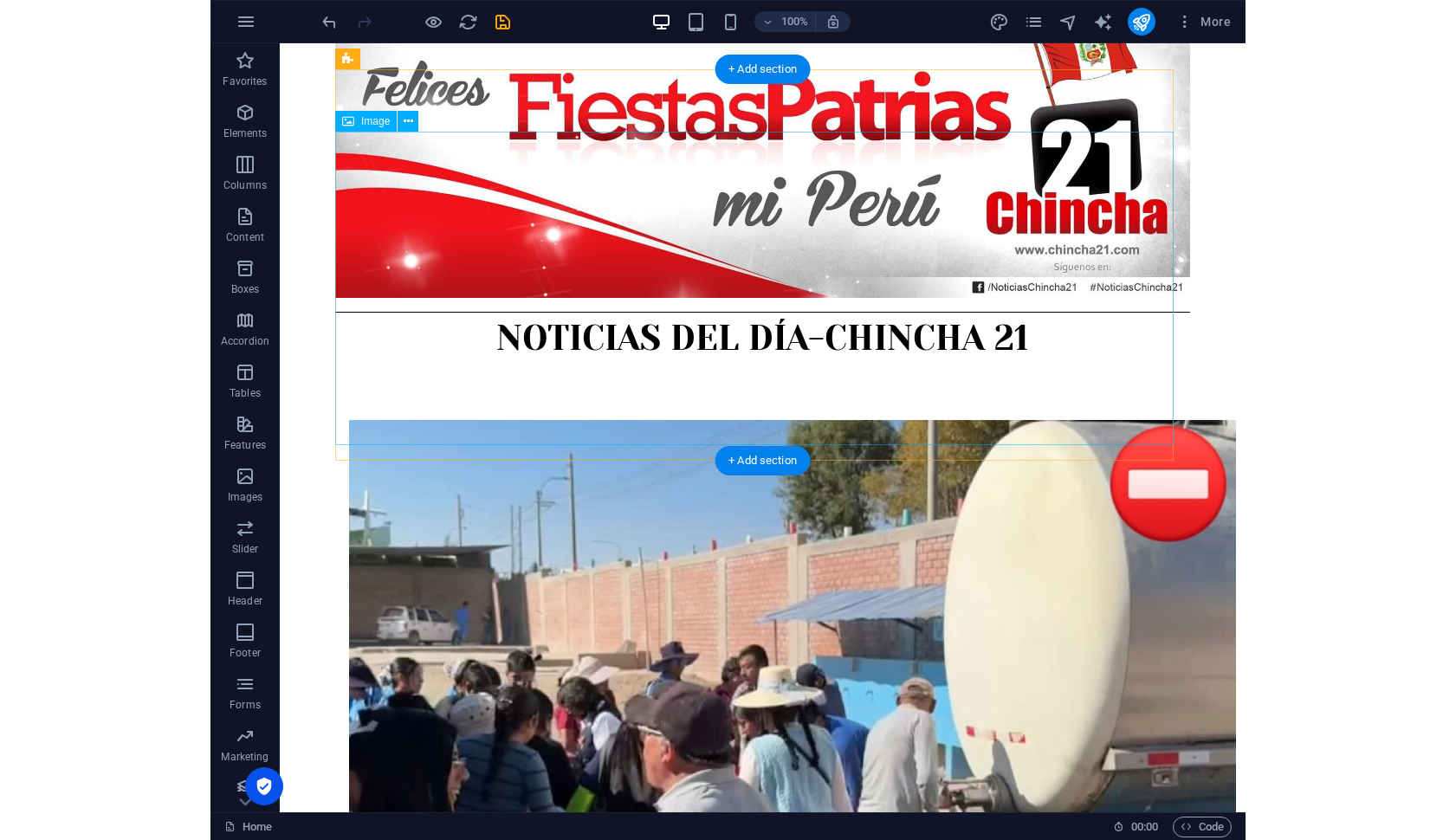 scroll, scrollTop: 0, scrollLeft: 0, axis: both 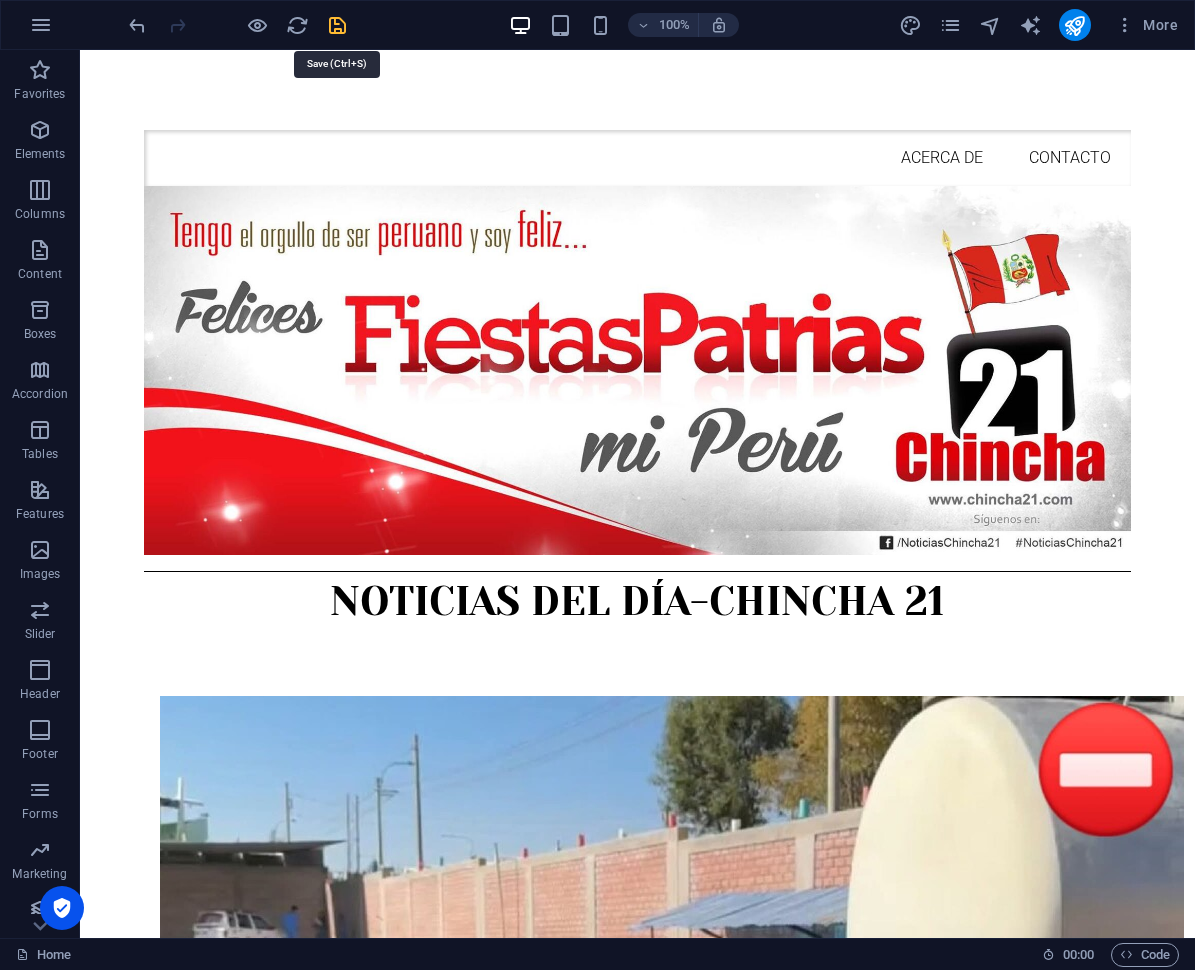 click at bounding box center [337, 25] 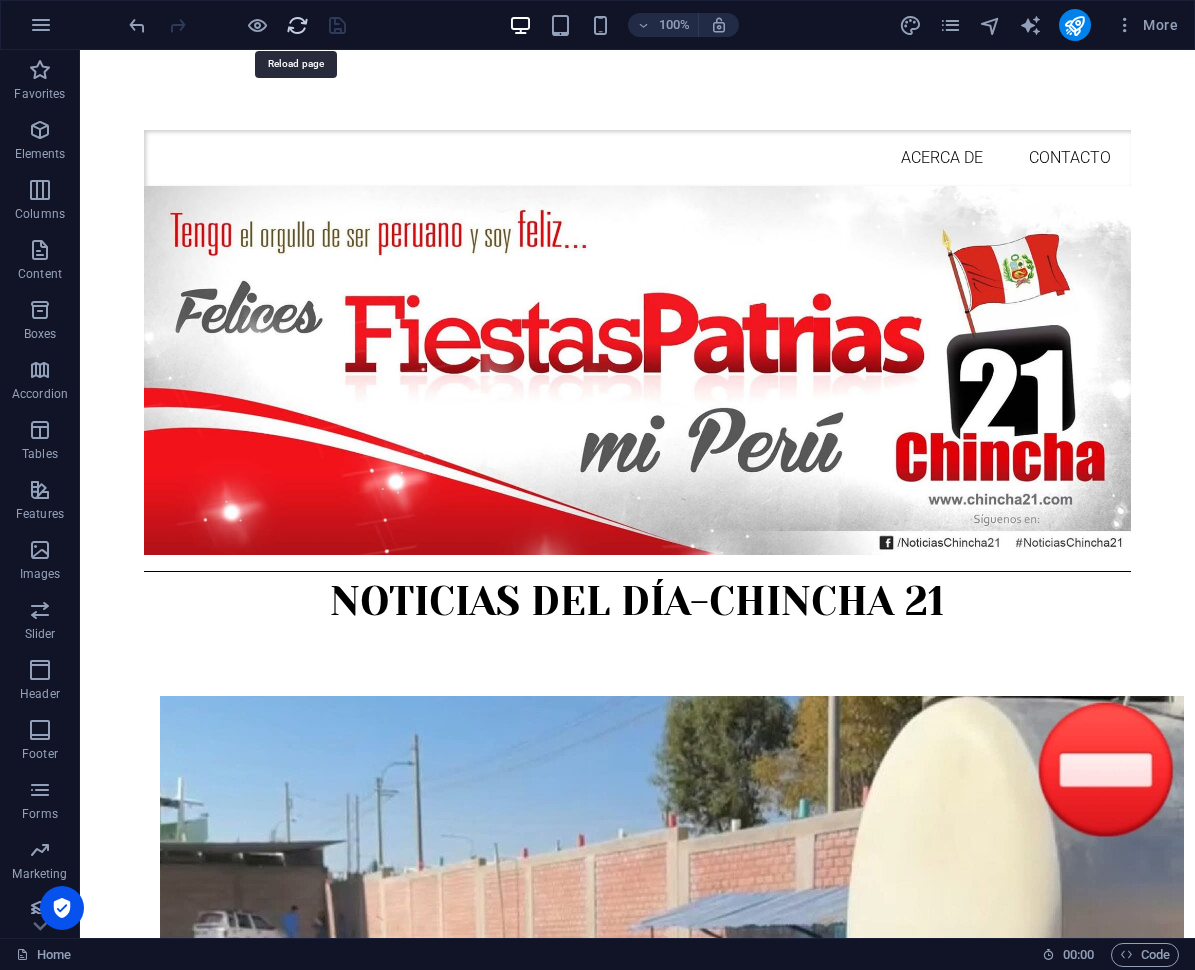 click at bounding box center (297, 25) 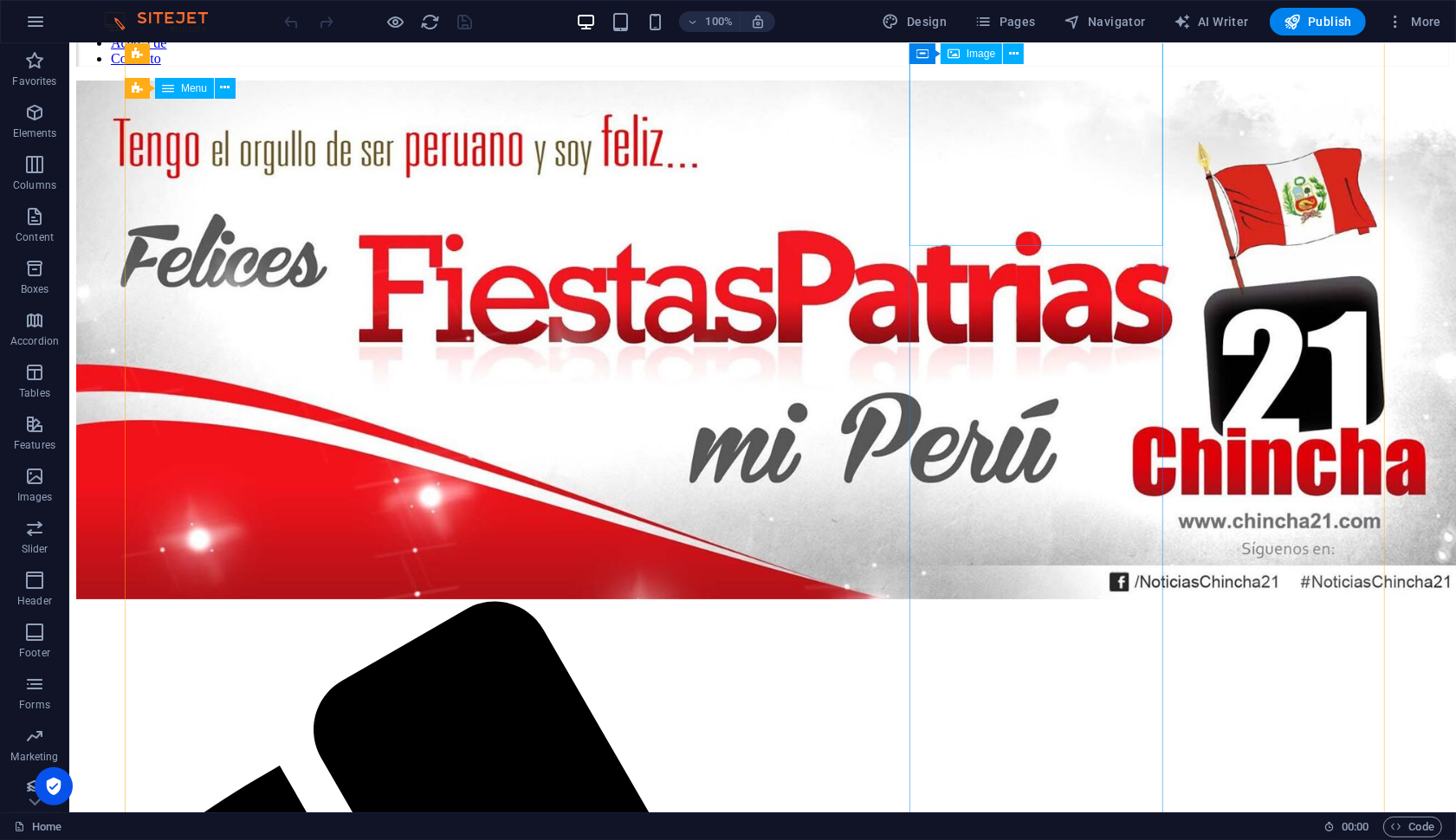 scroll, scrollTop: 0, scrollLeft: 0, axis: both 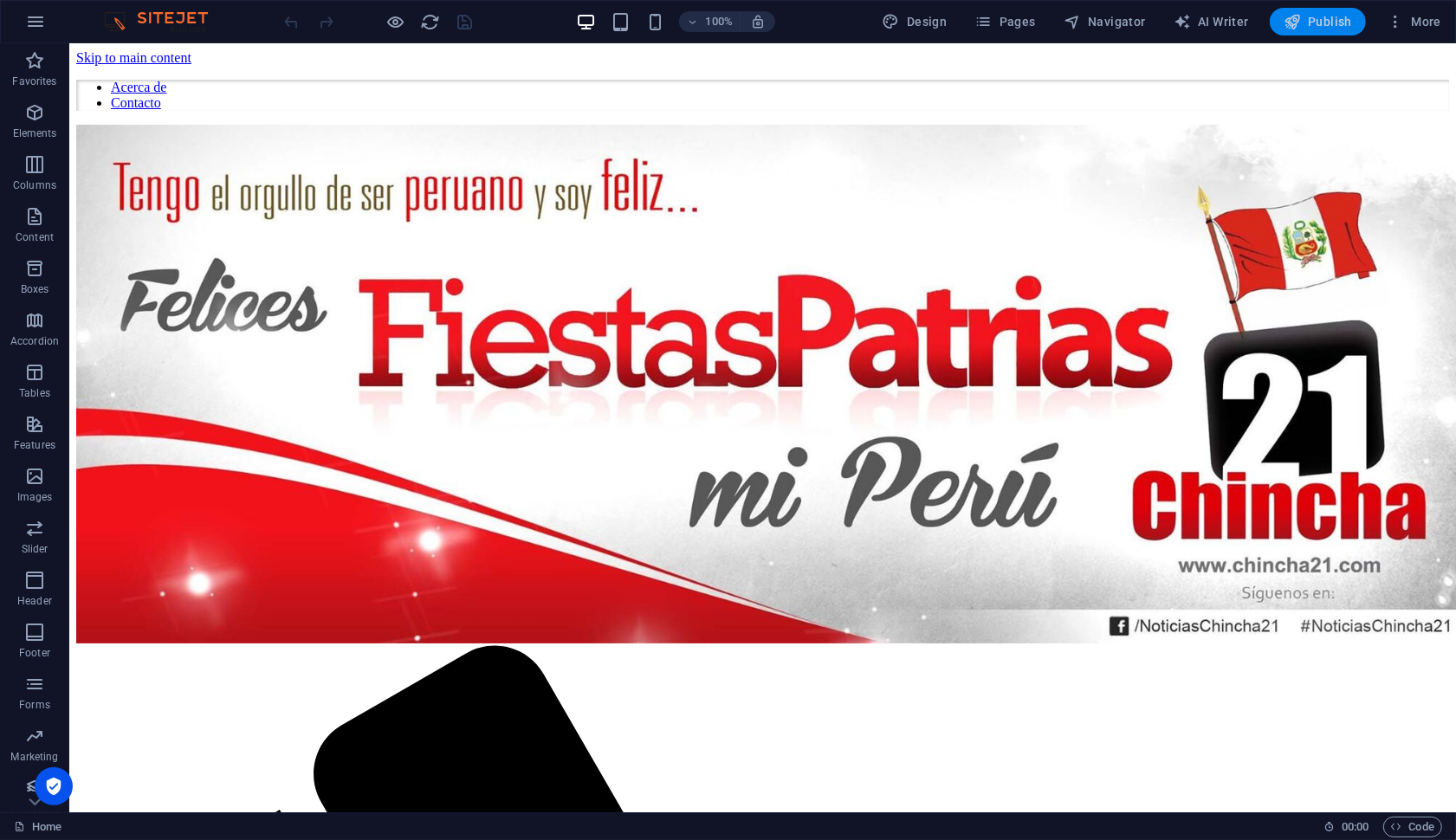 click on "Publish" at bounding box center (1317, 22) 